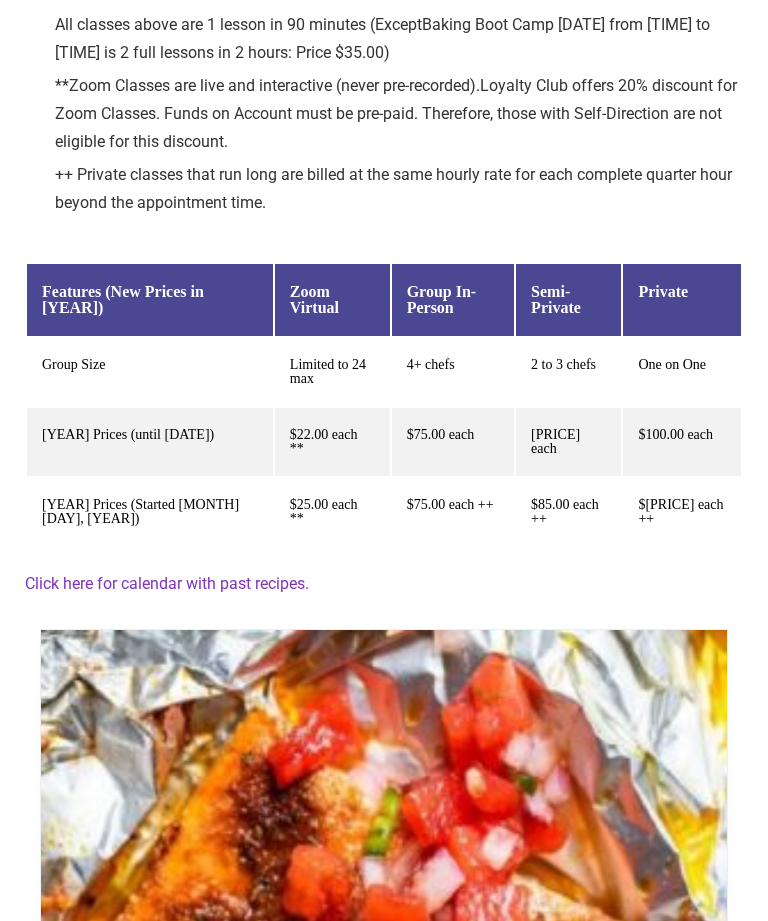 scroll, scrollTop: 0, scrollLeft: 0, axis: both 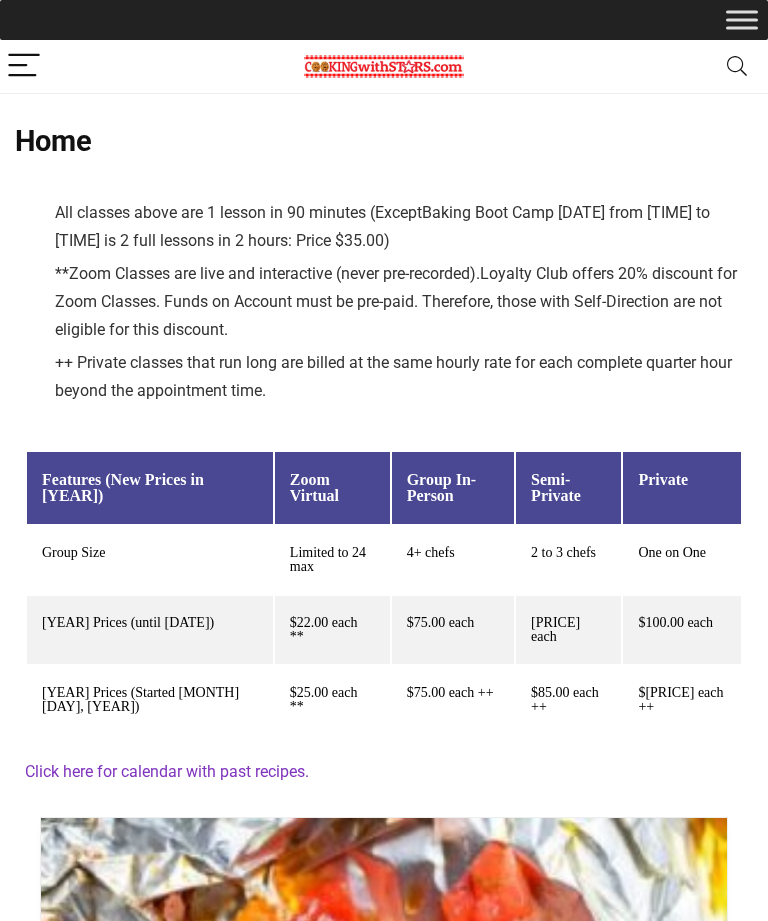 click at bounding box center [737, 66] 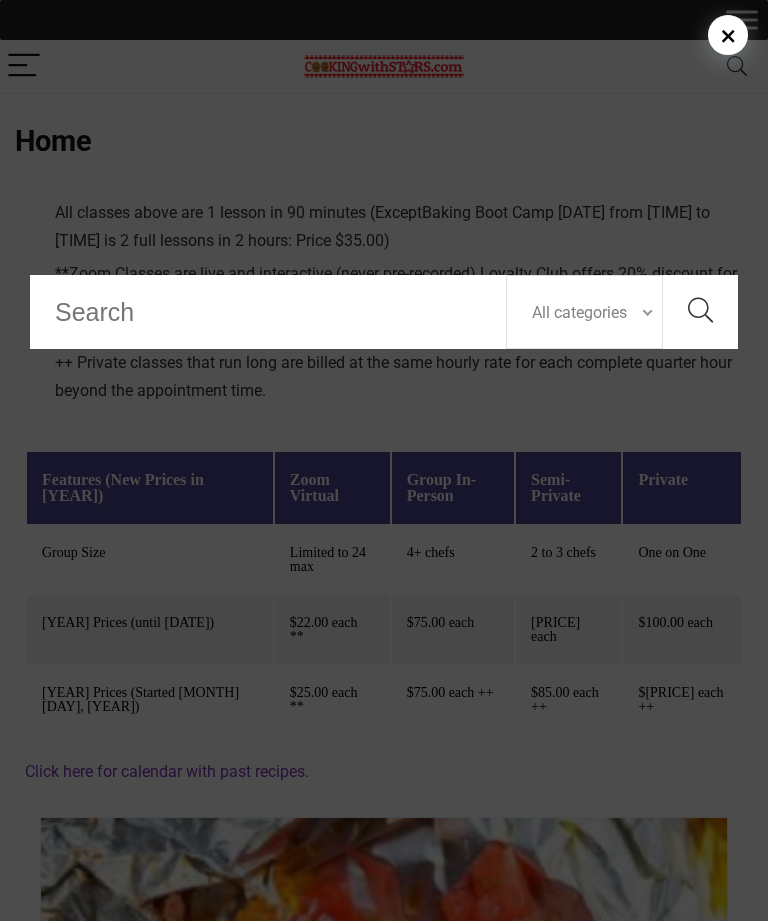 click on "Search for:" at bounding box center [268, 312] 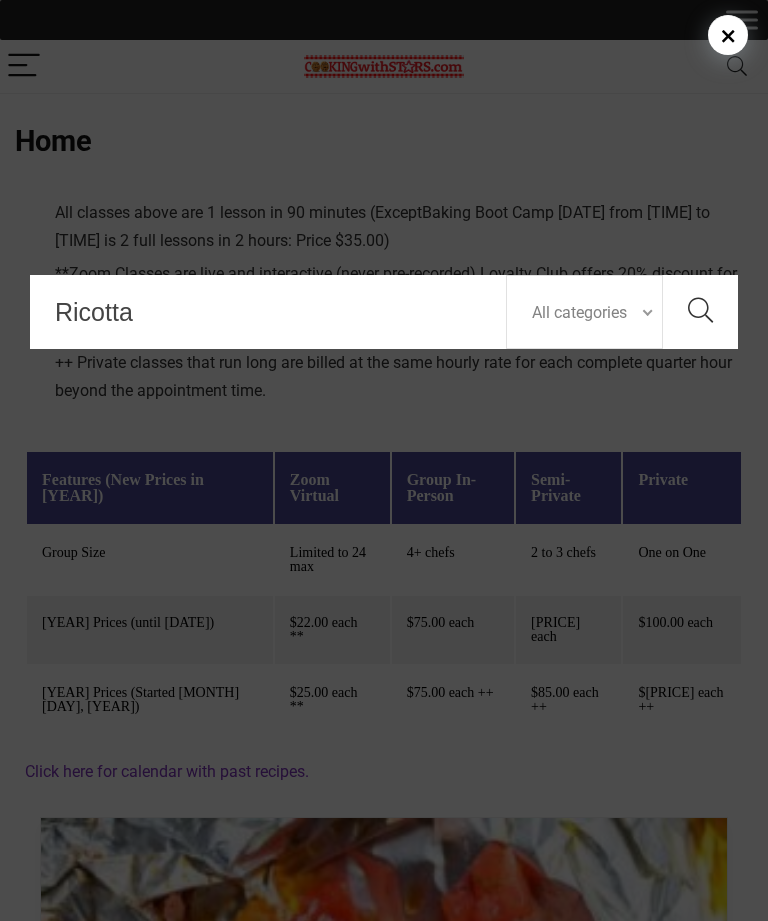 type on "Ricotta" 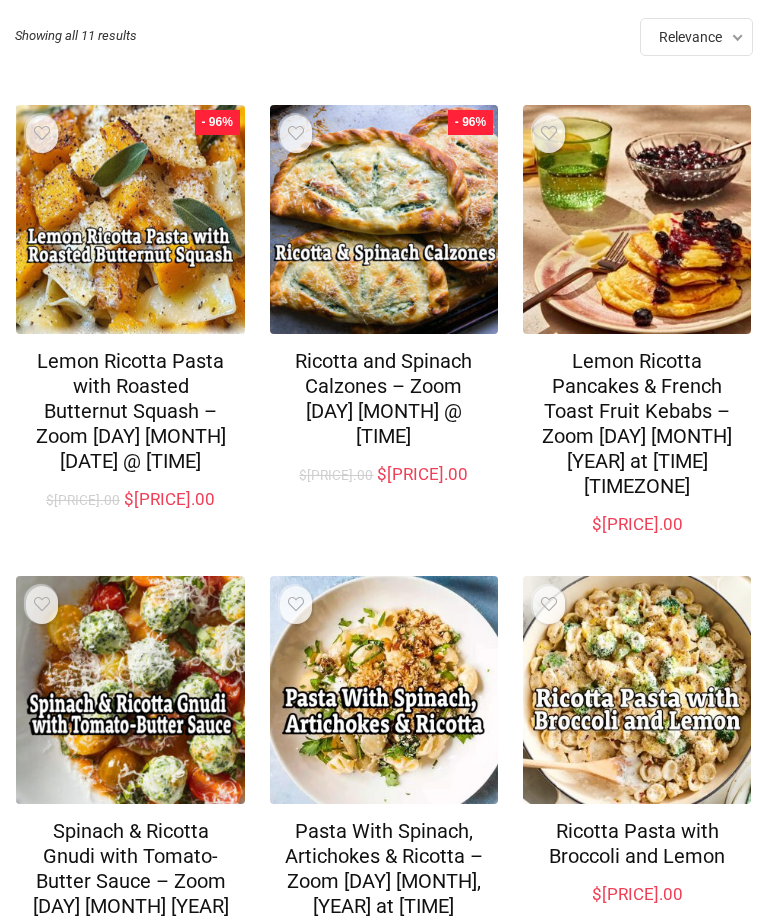 scroll, scrollTop: 0, scrollLeft: 0, axis: both 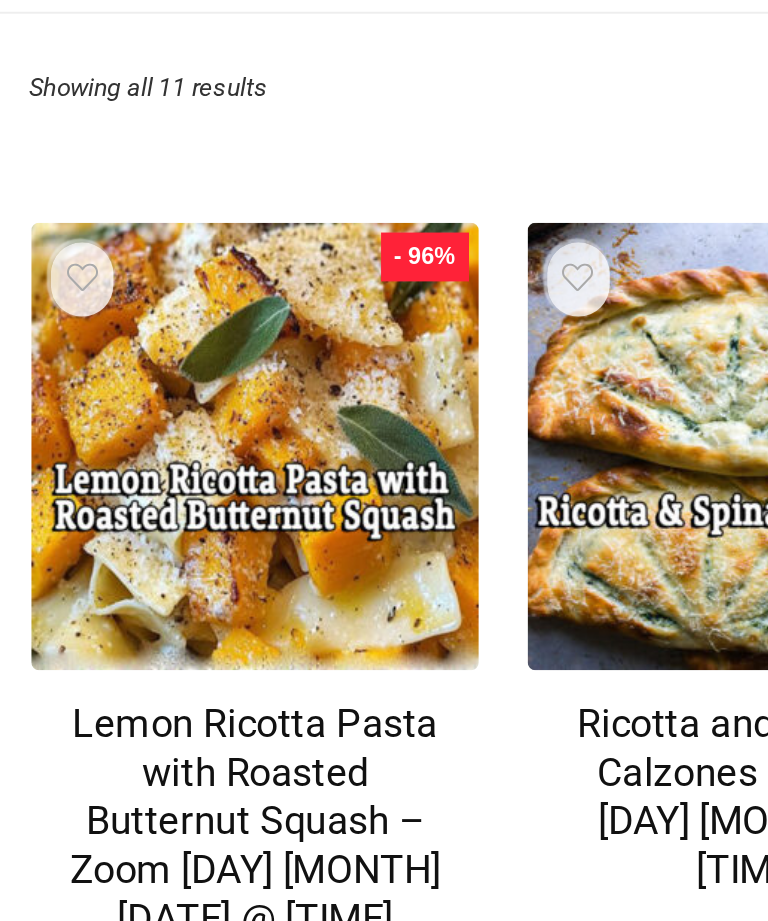 click on "Showing all [NUMBER] results
Relevance
Sort by popularity
Sort by latest
Sort by price: low to high
Sort by price: high to low
Sort by editor review
Relevance Relevance Sort by popularity Sort by latest Sort by price: low to high Sort by price: high to low Sort by editor review
- [PERCENT]%
Added to wishlist Removed from wishlist   [NUMBER]
$" at bounding box center (384, 182) 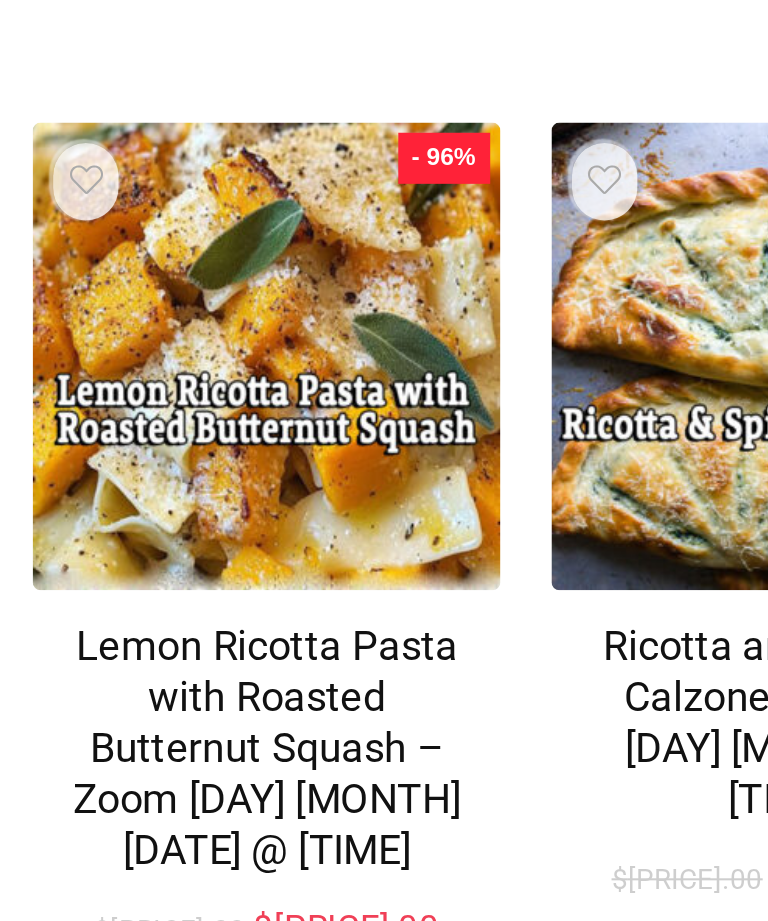 click on "Showing all 11 results
Relevance
Sort by popularity
Sort by latest
Sort by price: low to high
Sort by price: high to low
Sort by editor review
Relevance Relevance Sort by popularity Sort by latest Sort by price: low to high Sort by price: high to low Sort by editor review
- 96%
Added to wishlist Removed from wishlist   6
$" at bounding box center [384, 182] 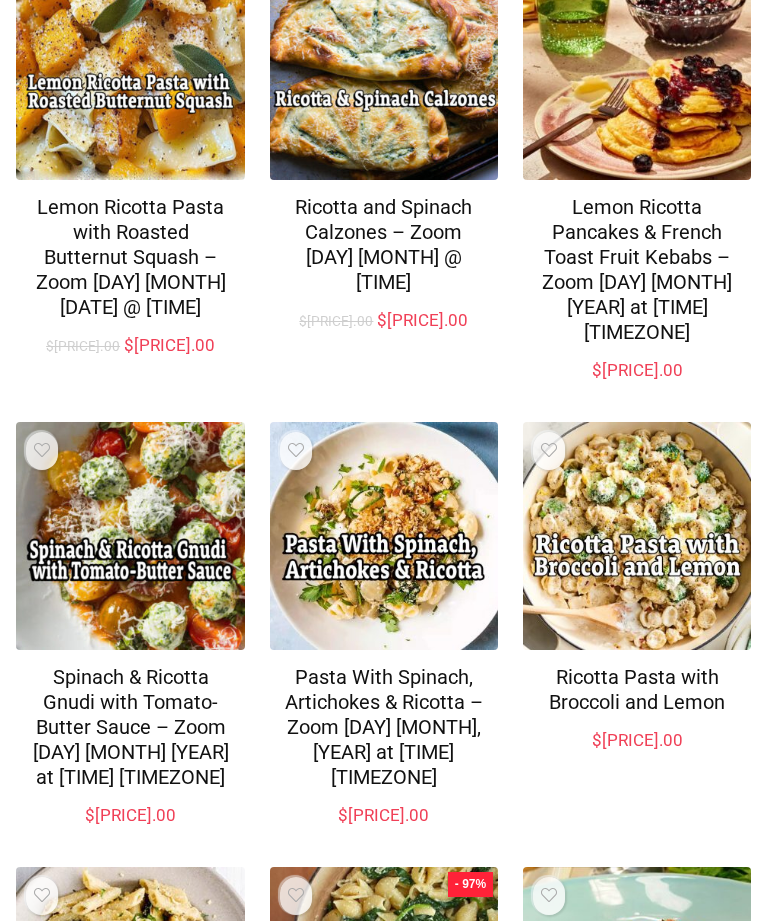 scroll, scrollTop: 0, scrollLeft: 0, axis: both 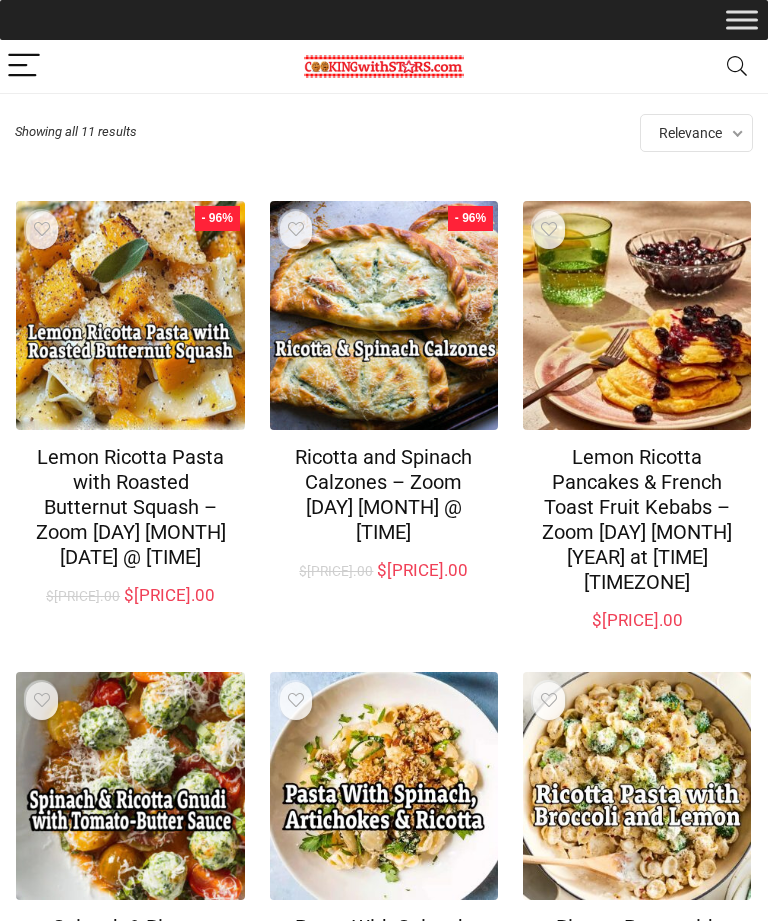 click at bounding box center [742, 20] 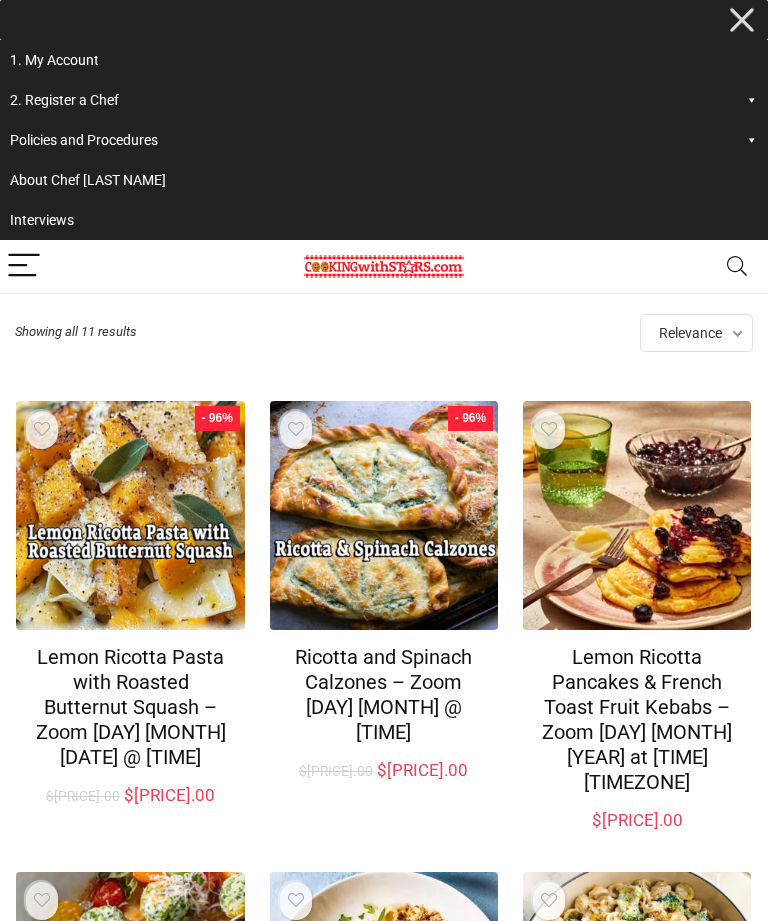 click on "1. My Account" at bounding box center (384, 60) 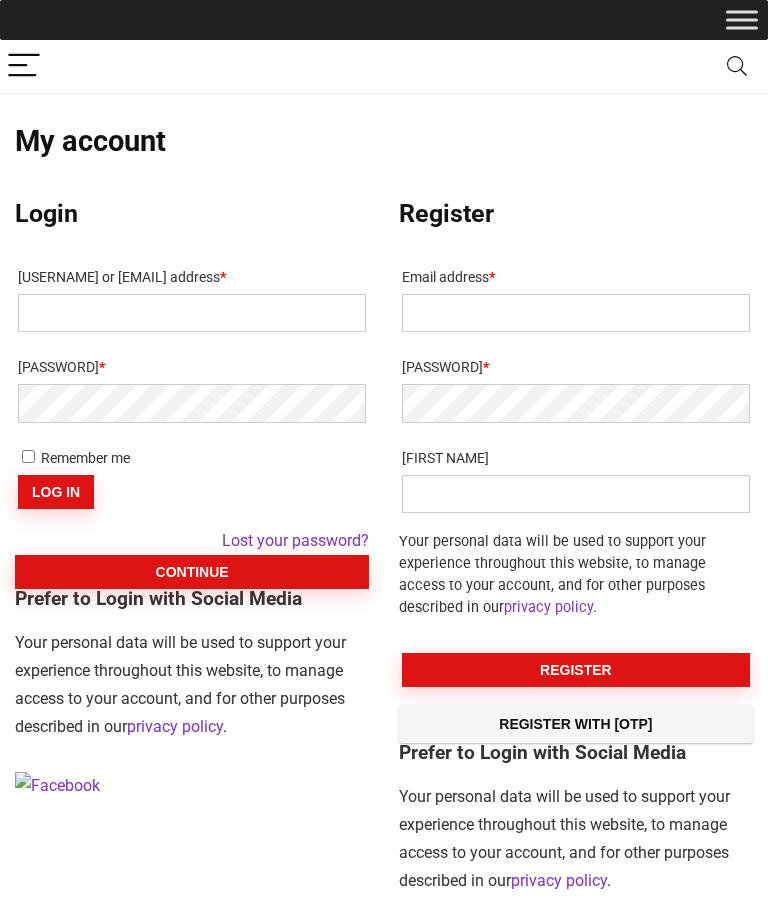 scroll, scrollTop: 0, scrollLeft: 0, axis: both 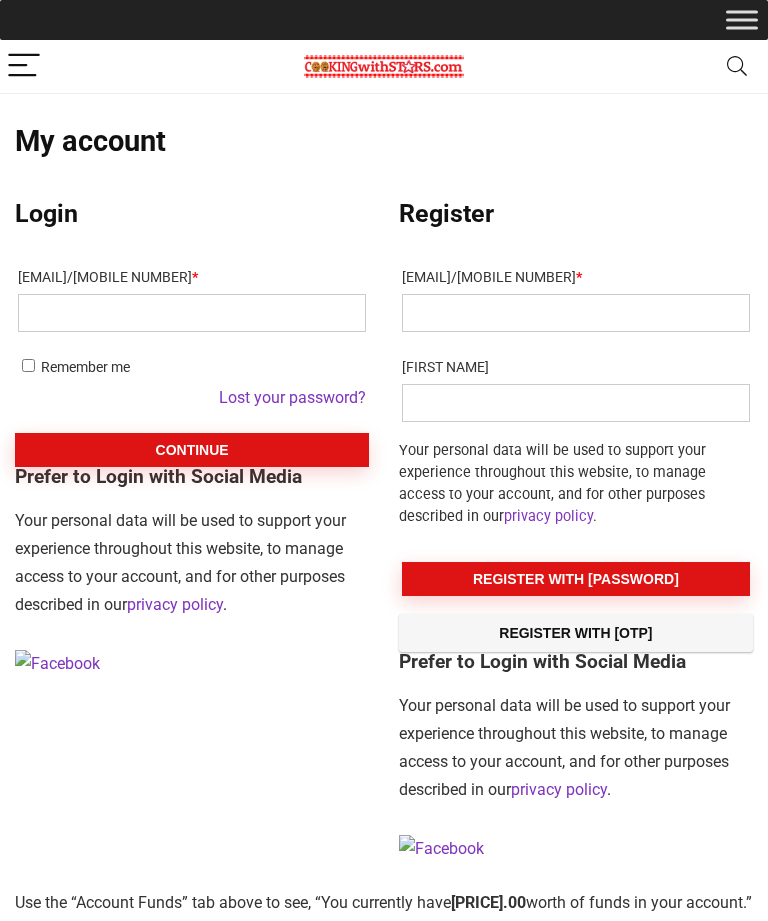 click at bounding box center [742, 19] 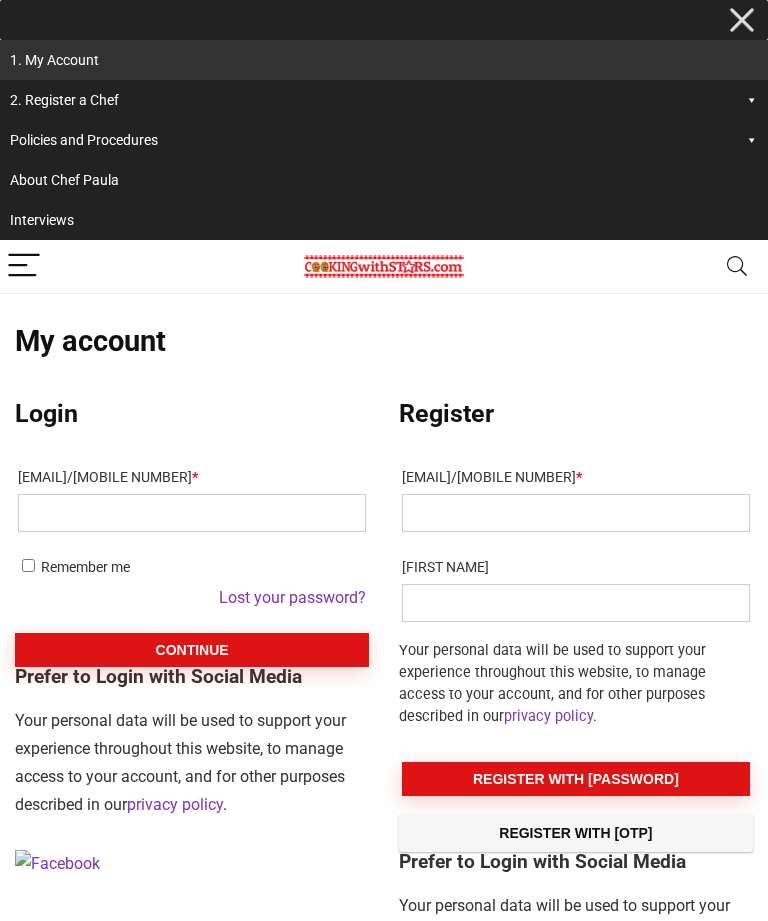 click on "2. Register a Chef" at bounding box center [384, 100] 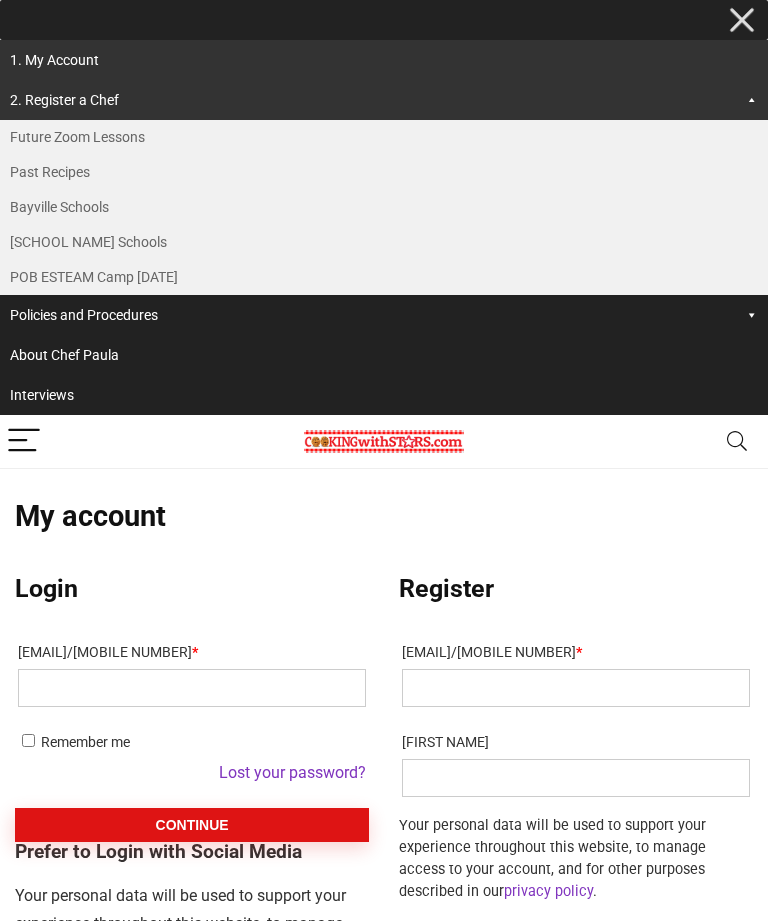 click on "Past Recipes" at bounding box center (384, 172) 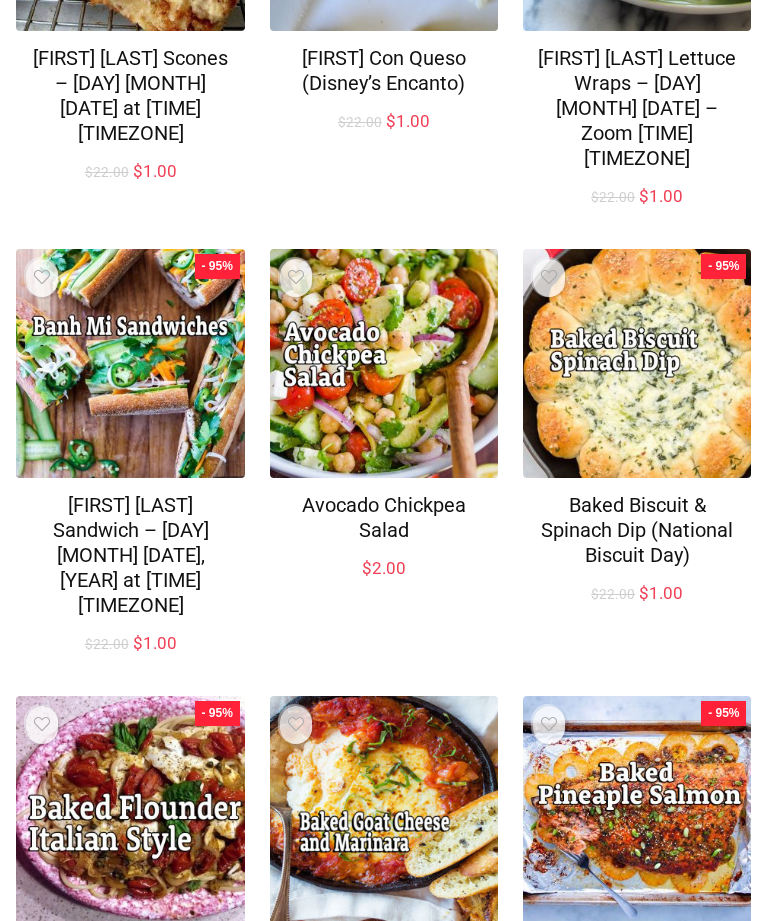 scroll, scrollTop: 1145, scrollLeft: 0, axis: vertical 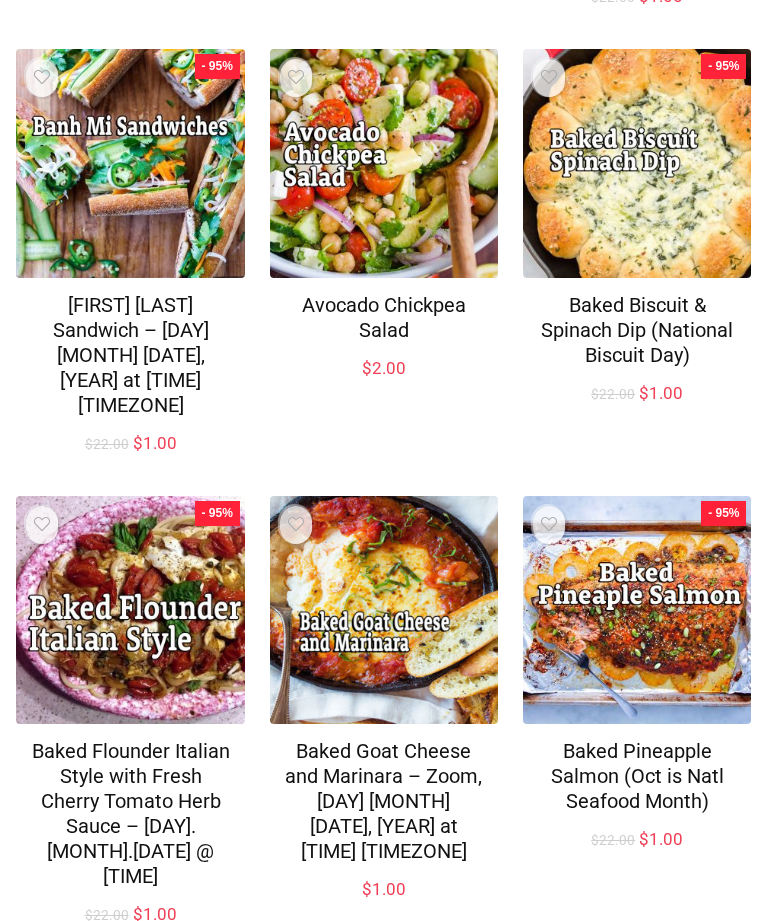 click on "2" at bounding box center [282, 909] 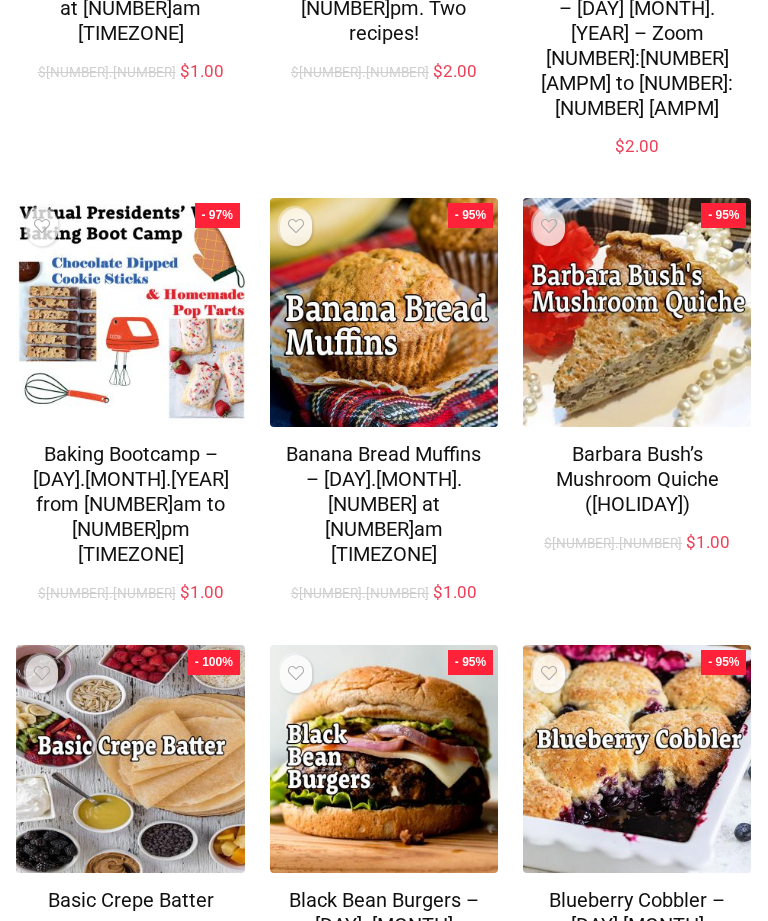 scroll, scrollTop: 1119, scrollLeft: 0, axis: vertical 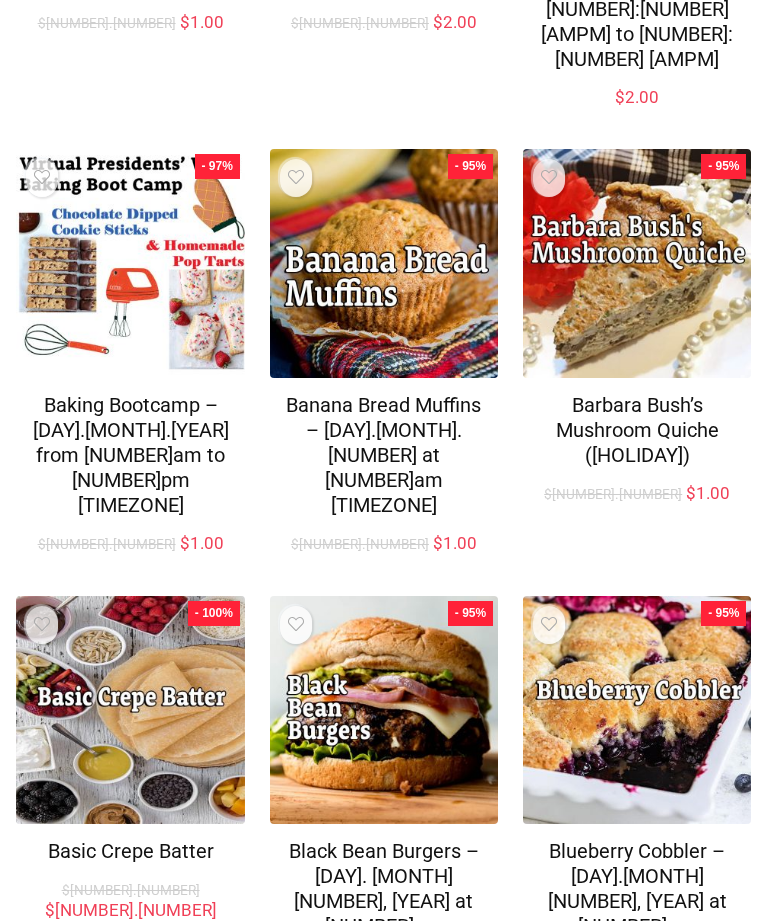 click on "3" at bounding box center (272, 835) 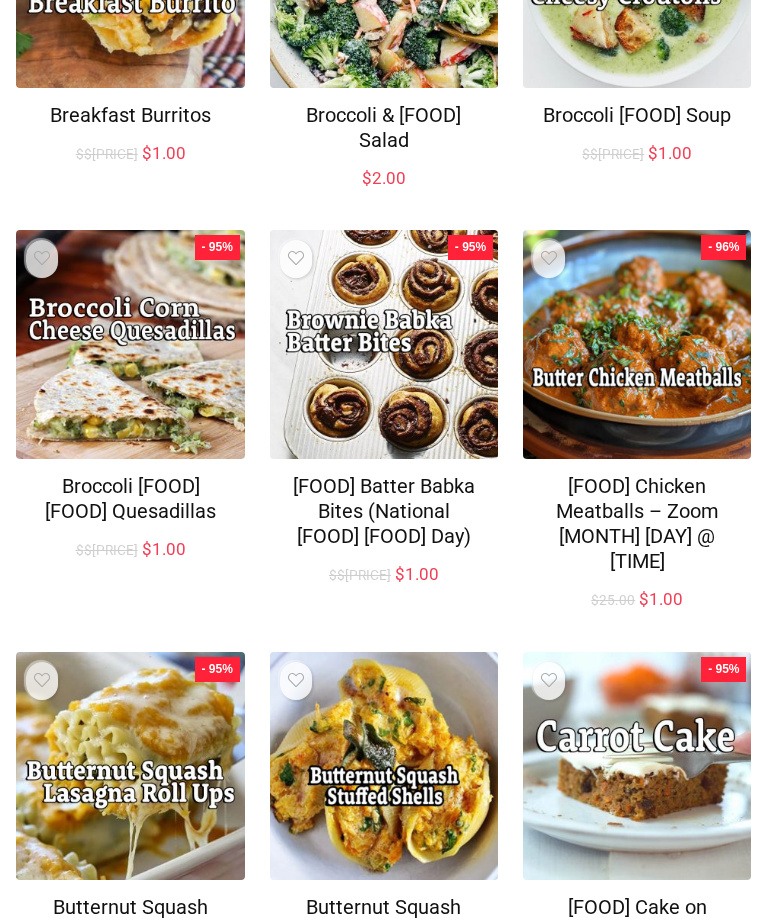 scroll, scrollTop: 1045, scrollLeft: 0, axis: vertical 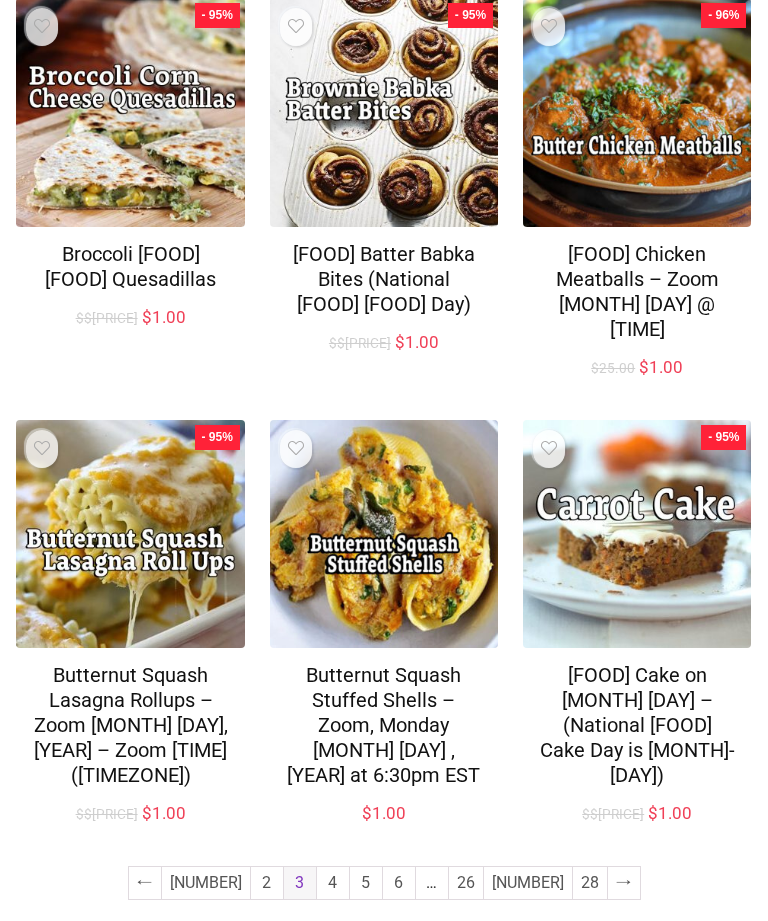 click on "4" at bounding box center [305, 820] 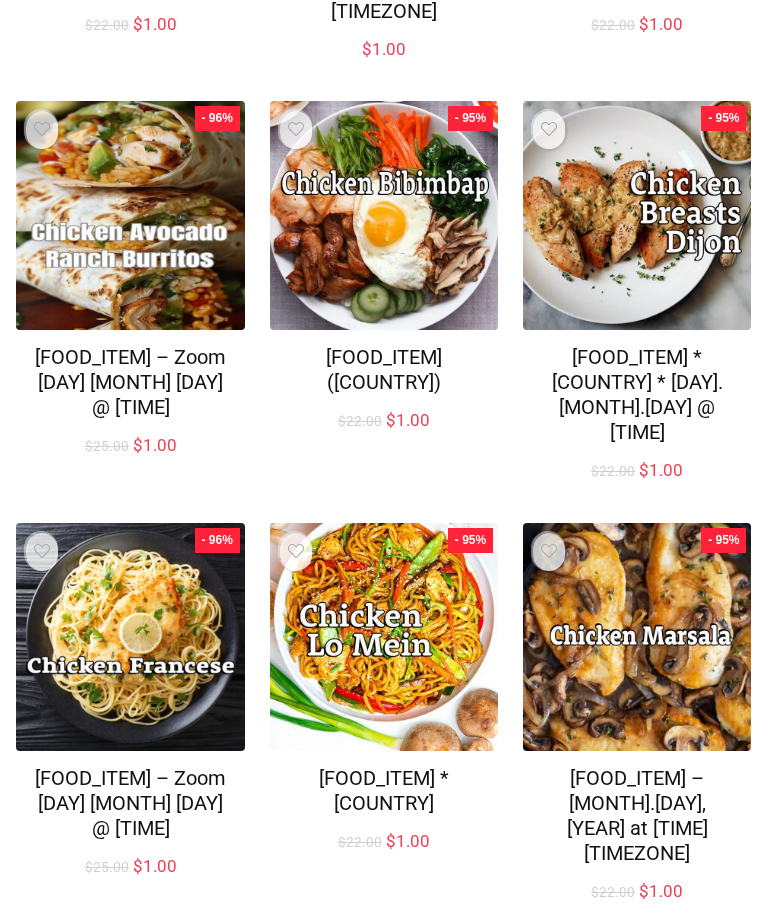 scroll, scrollTop: 1095, scrollLeft: 0, axis: vertical 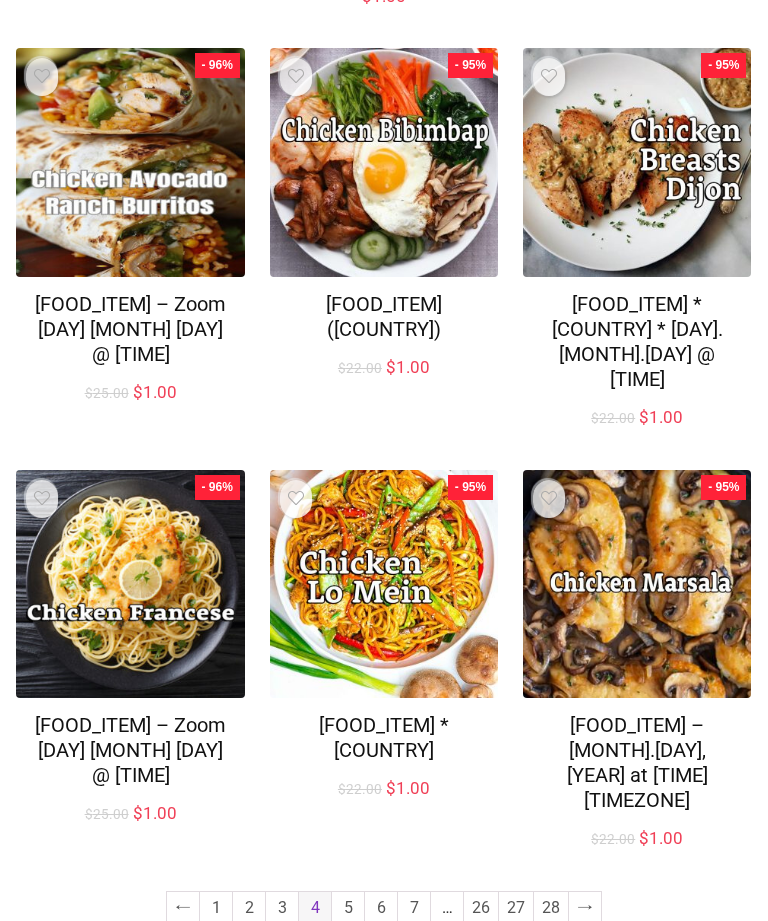 click on "5" at bounding box center (293, 984) 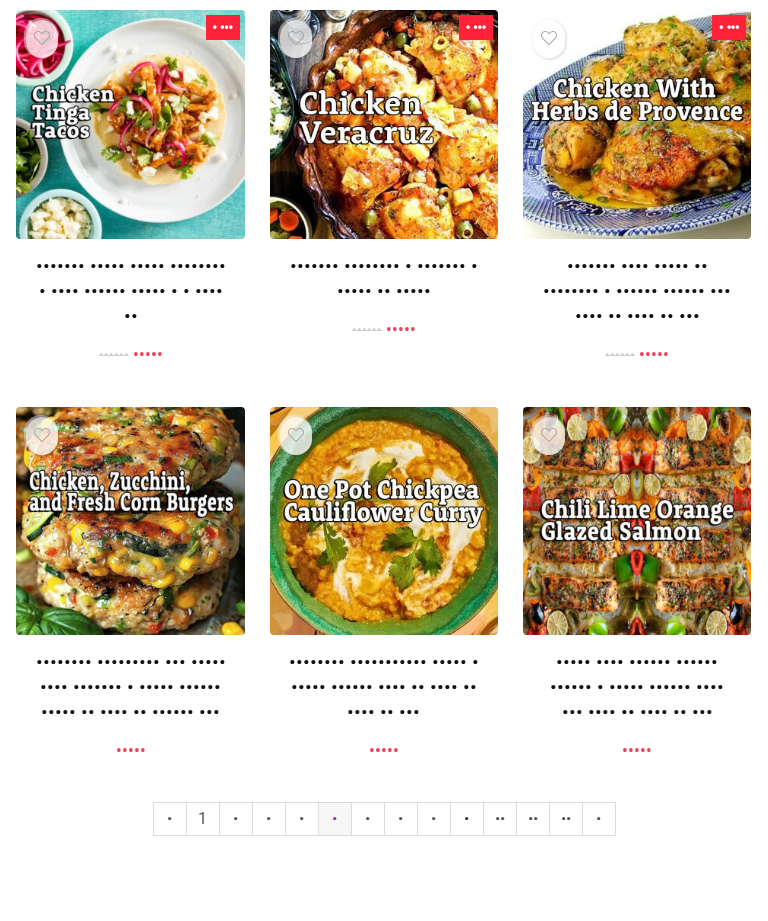scroll, scrollTop: 1143, scrollLeft: 0, axis: vertical 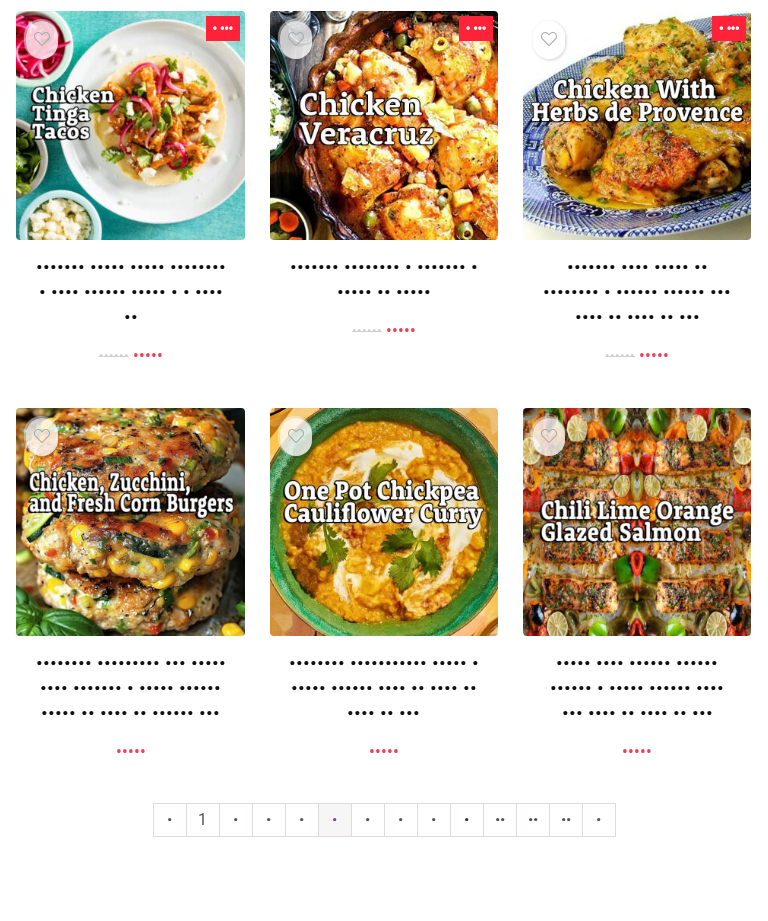 click on "6" at bounding box center [365, 884] 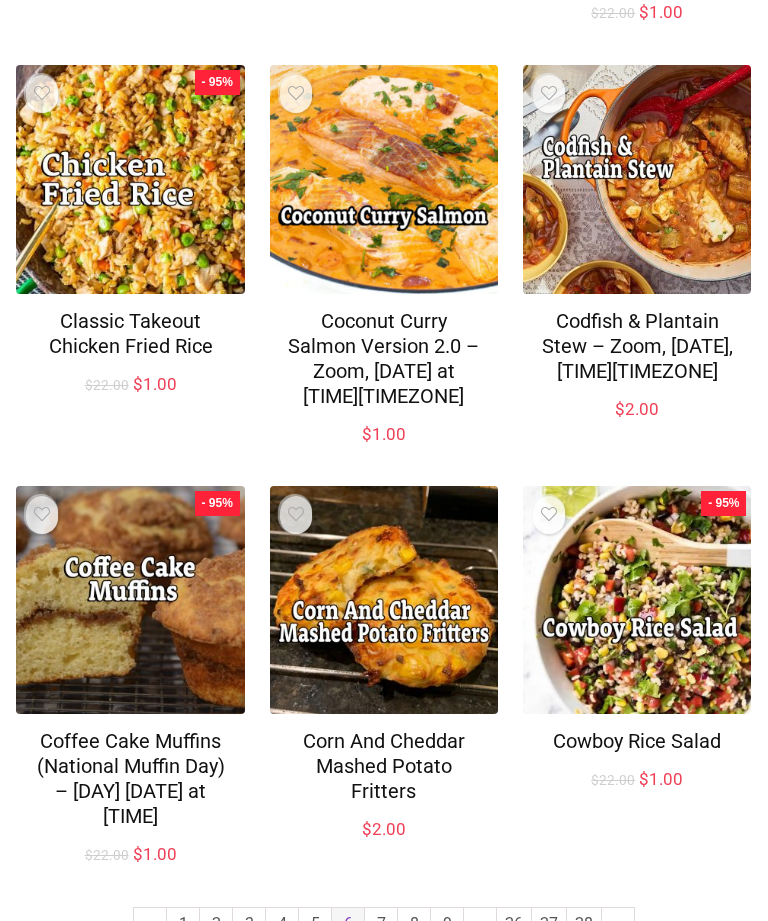 scroll, scrollTop: 1119, scrollLeft: 0, axis: vertical 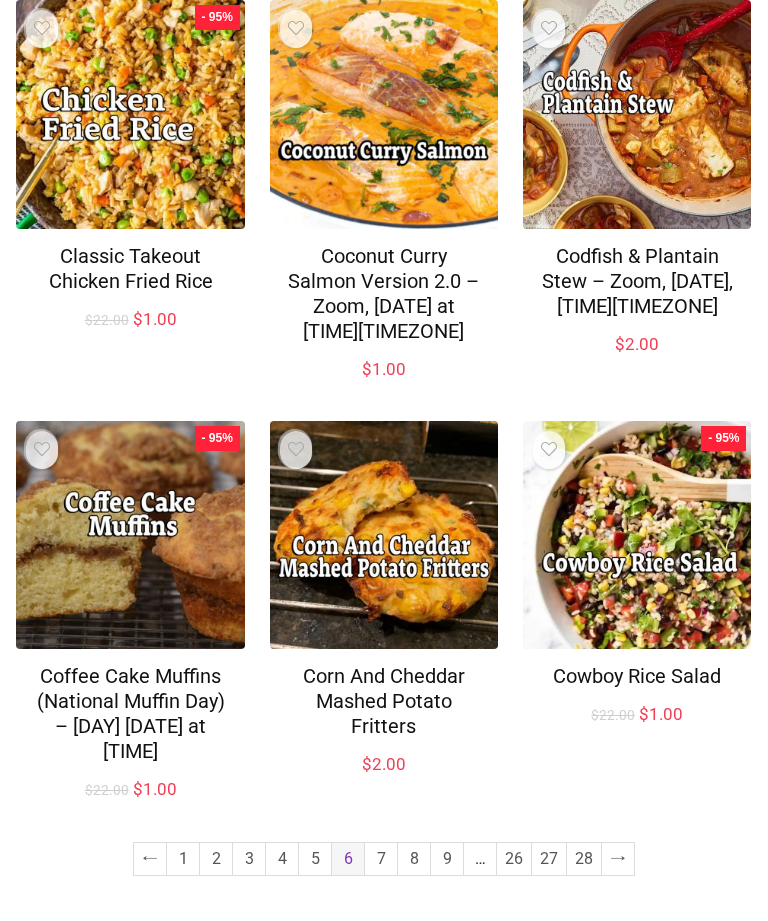 click on "7" at bounding box center [381, 884] 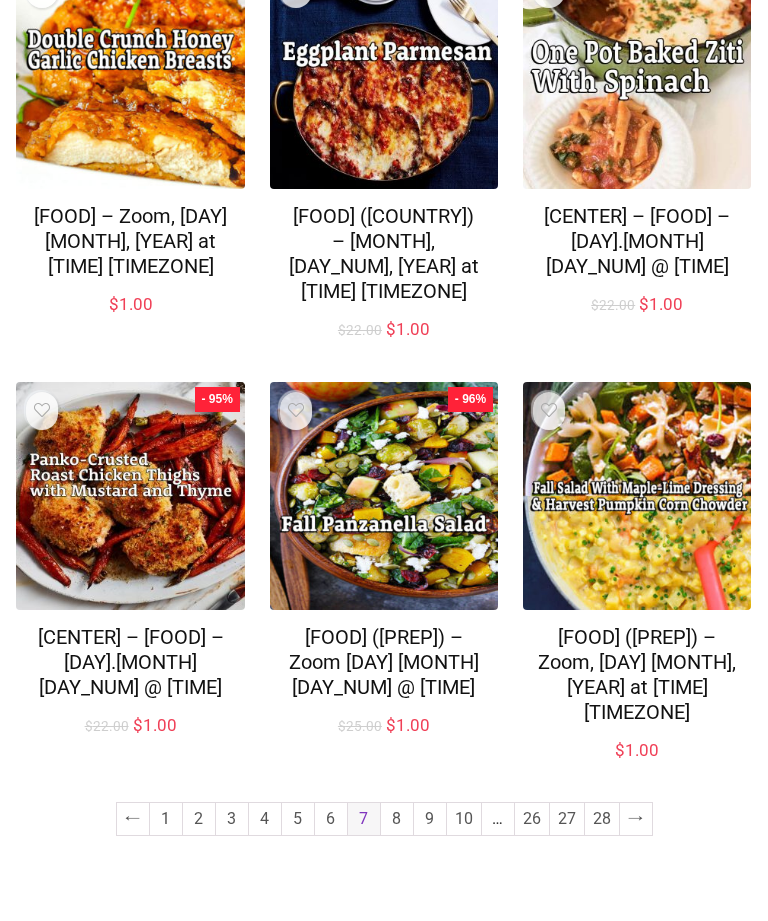 scroll, scrollTop: 1218, scrollLeft: 0, axis: vertical 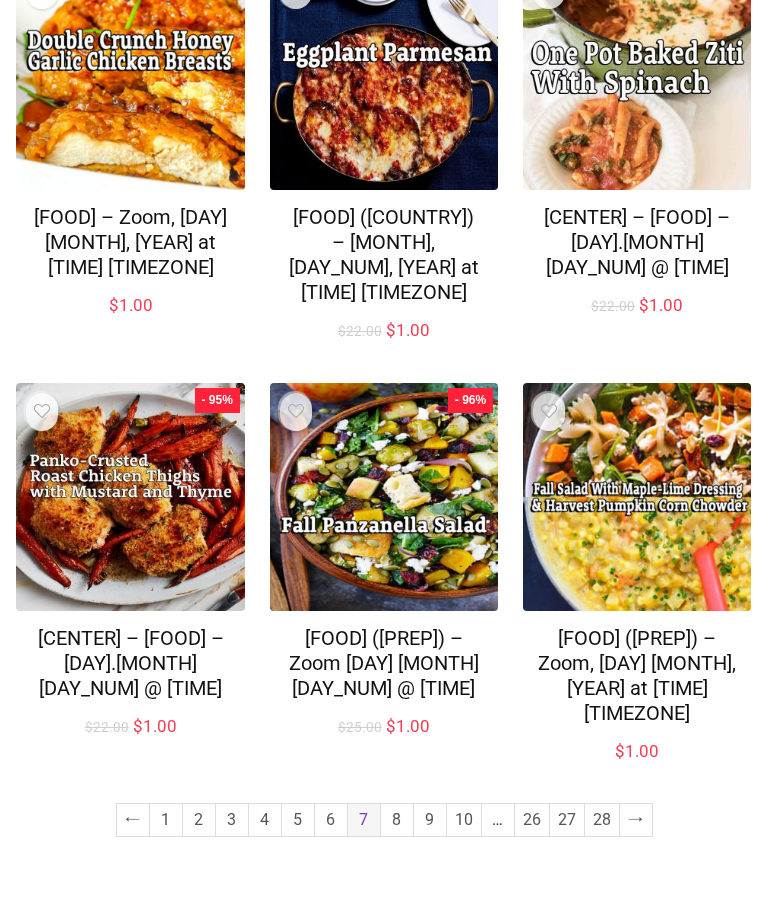 click on "8" at bounding box center (397, 820) 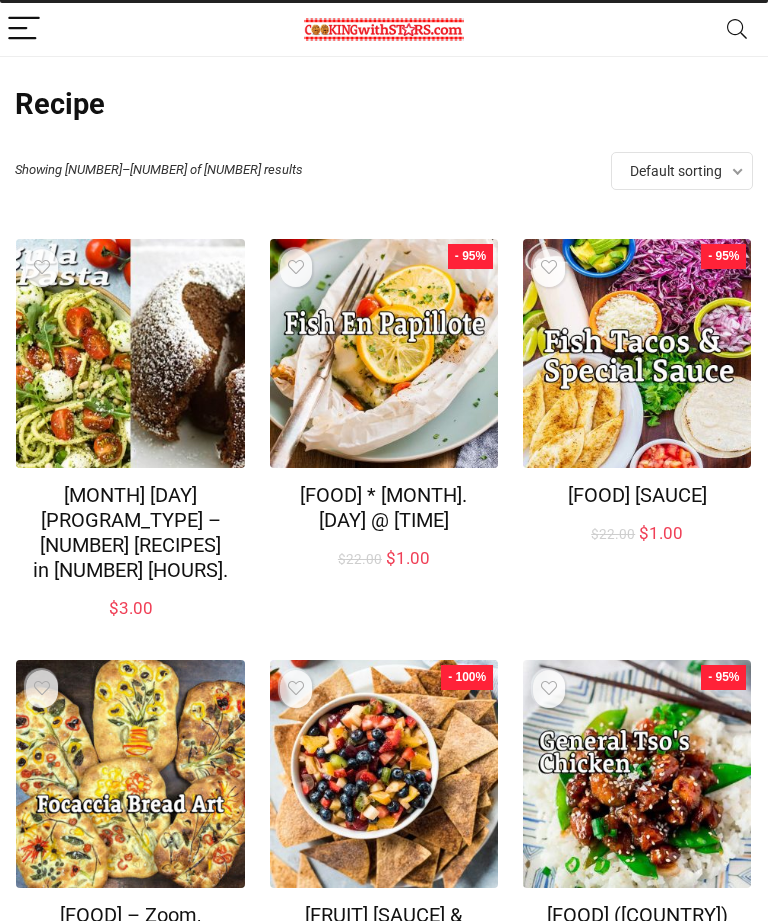 scroll, scrollTop: 0, scrollLeft: 0, axis: both 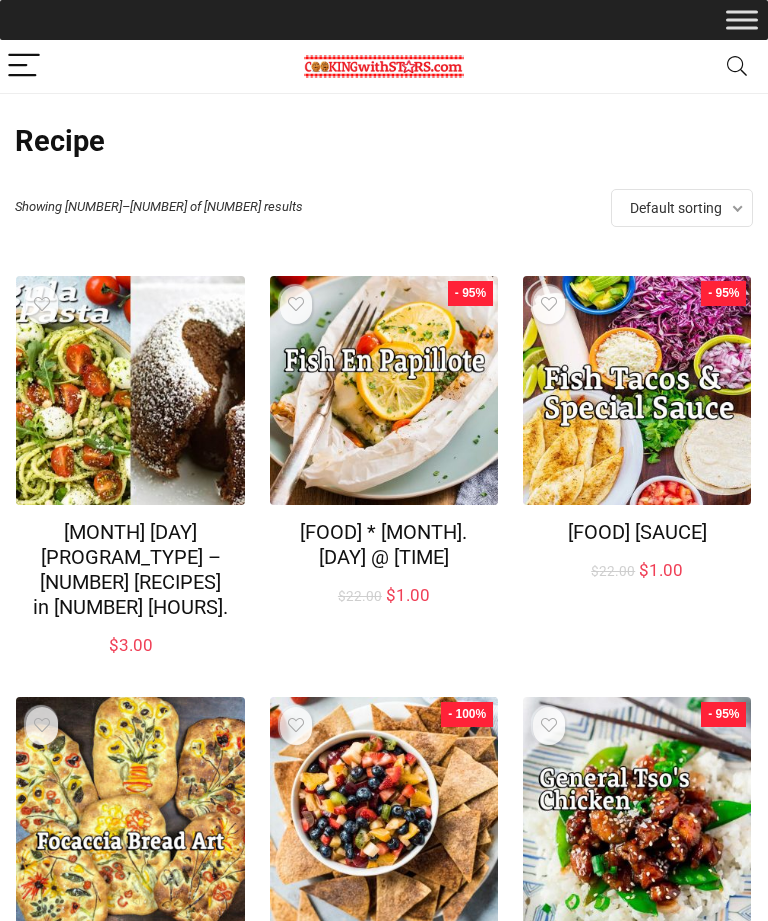 click at bounding box center [384, 67] 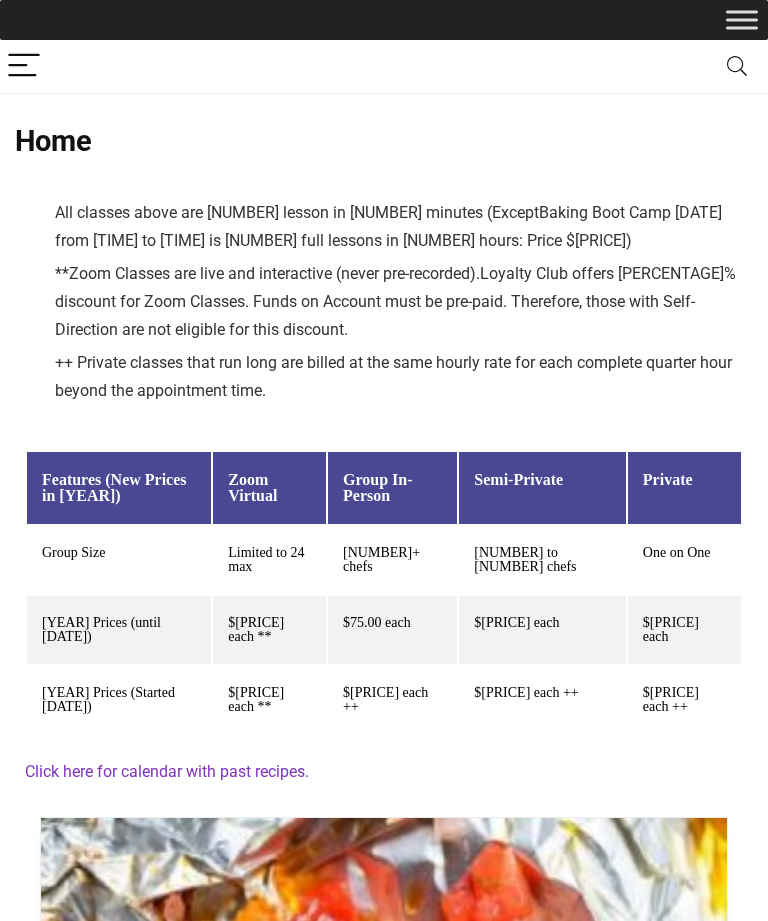 scroll, scrollTop: 0, scrollLeft: 0, axis: both 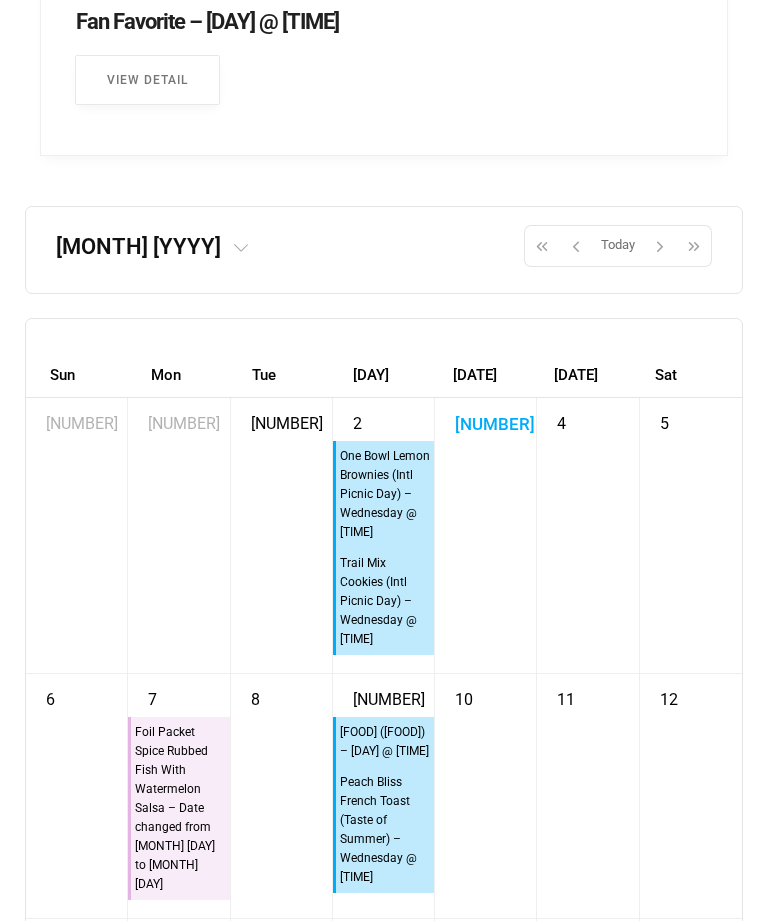 click at bounding box center (542, 247) 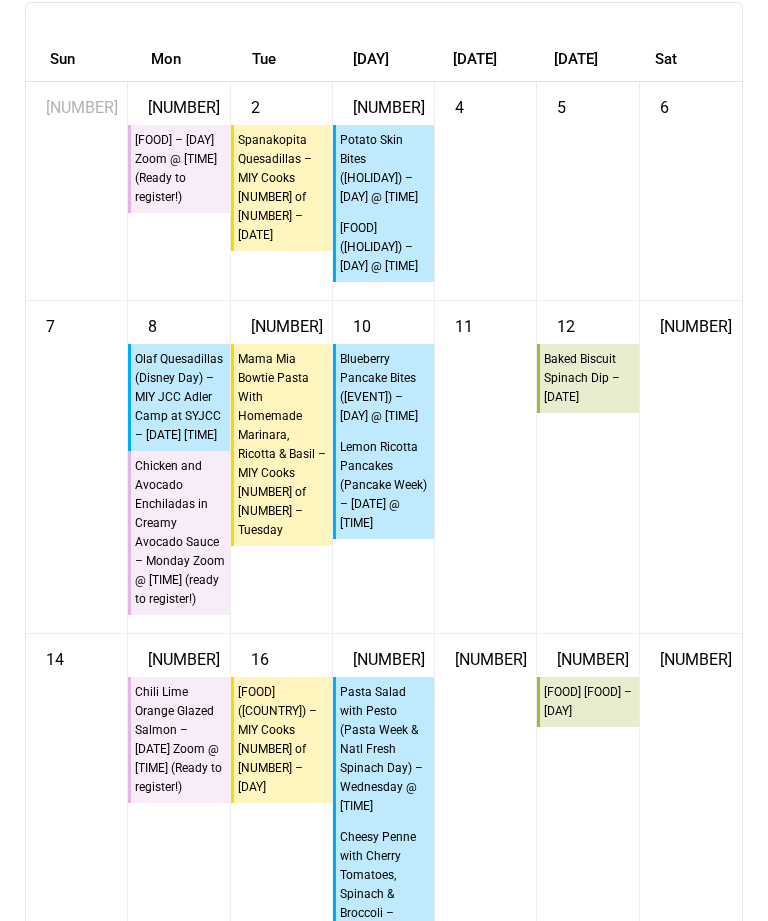 scroll, scrollTop: 20716, scrollLeft: 0, axis: vertical 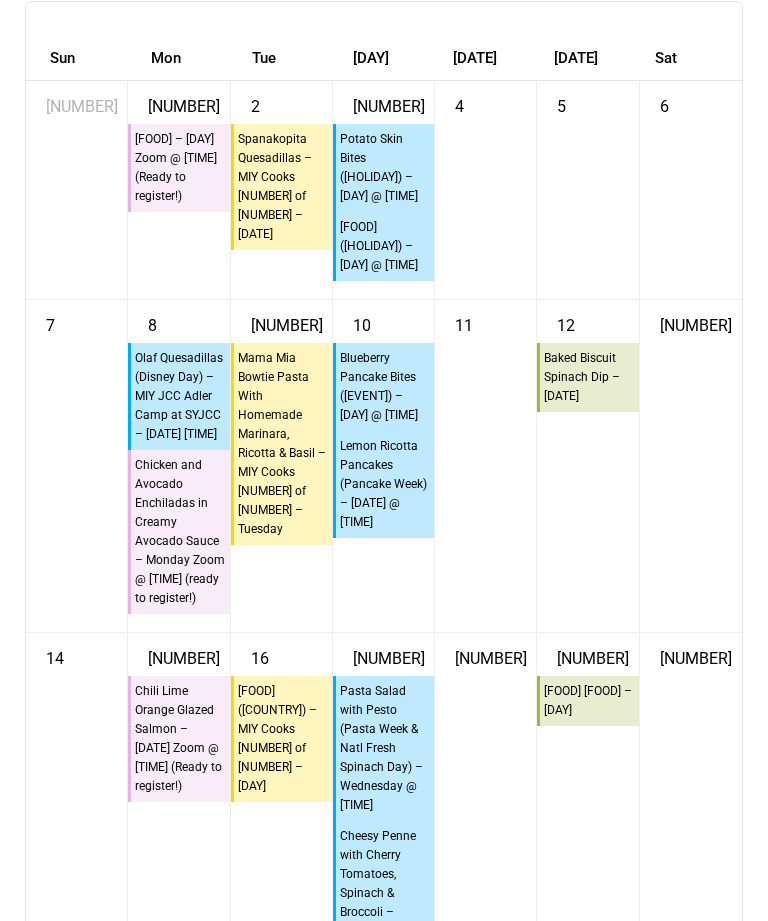 click on "[NUMBER] [TIME] Baked Biscuit Spinach Dip – [DATE]" at bounding box center (587, 466) 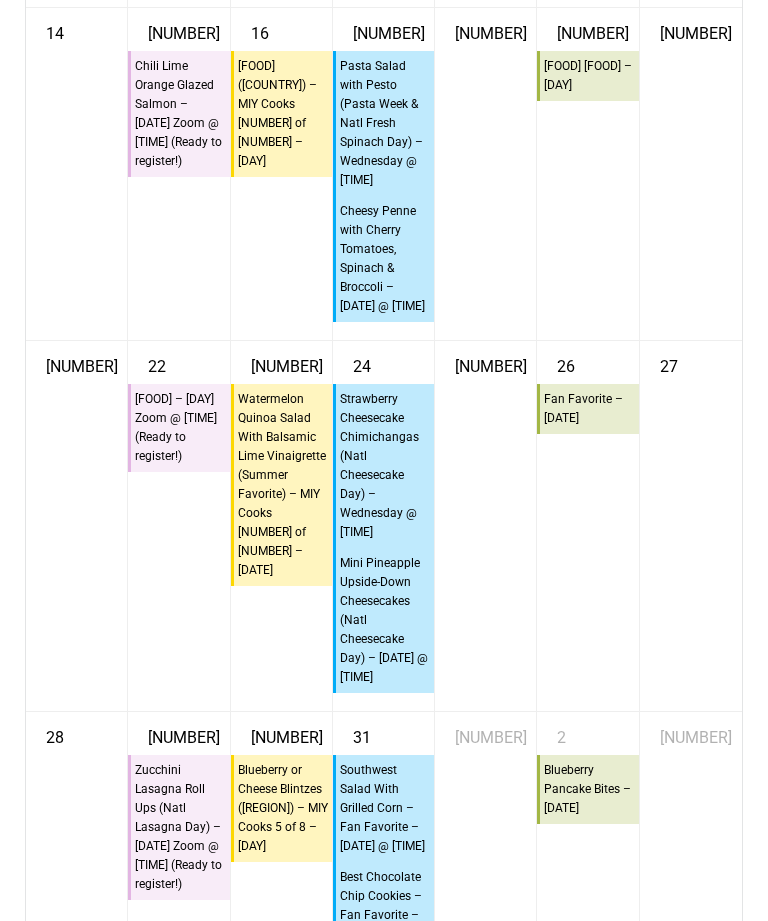 scroll, scrollTop: 21359, scrollLeft: 0, axis: vertical 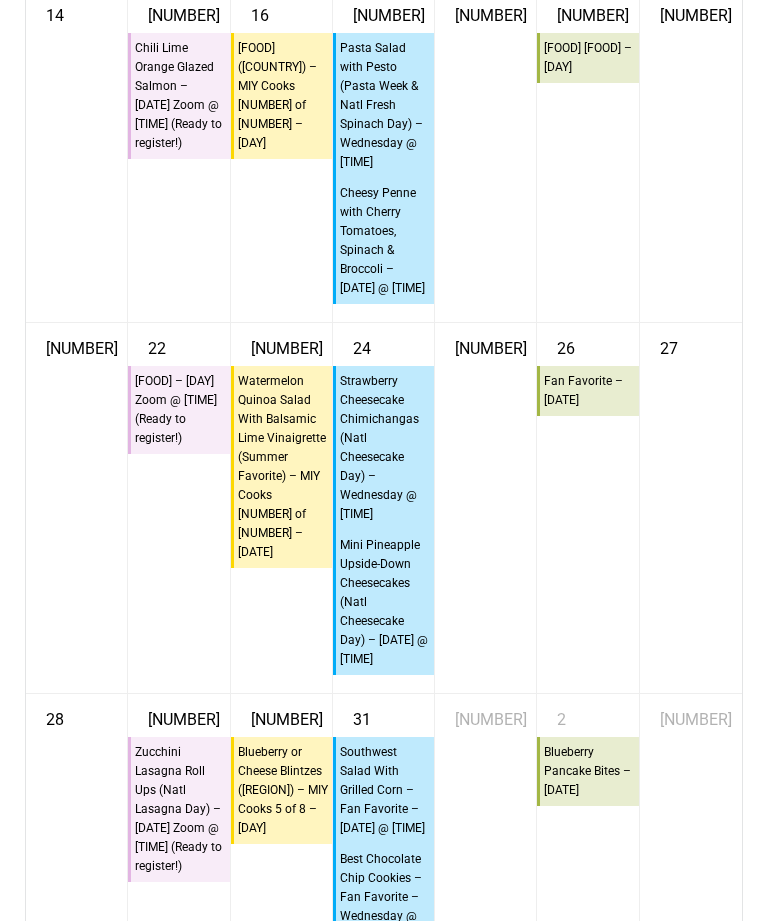 click on "26 10:45a Fan Favorite – Friday" at bounding box center [587, 508] 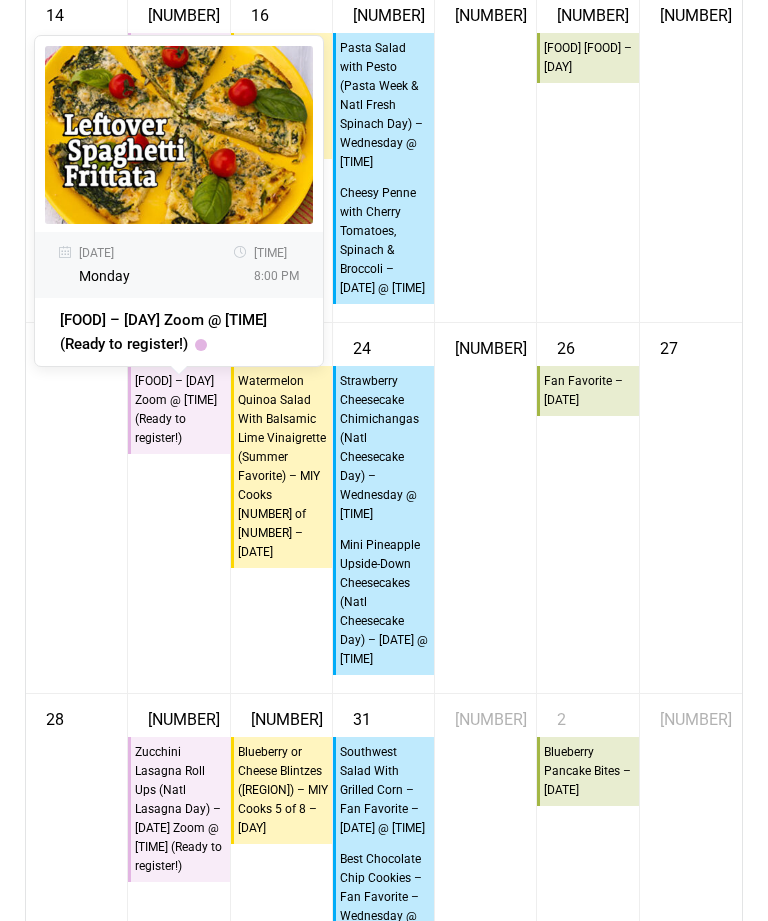 click on "25" at bounding box center [485, 508] 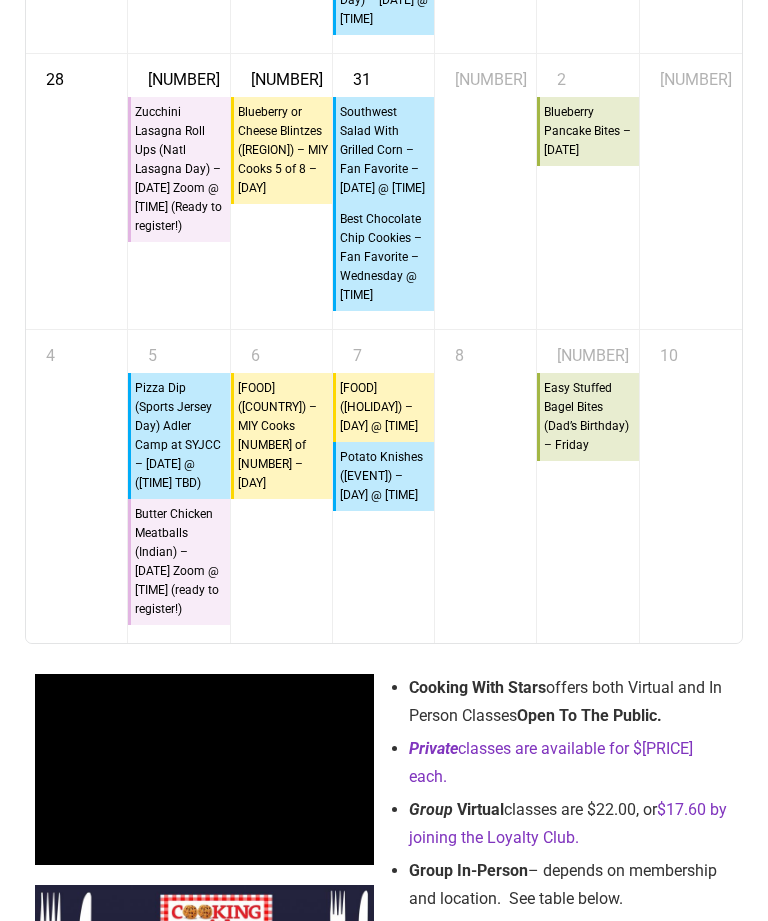 scroll, scrollTop: 22000, scrollLeft: 0, axis: vertical 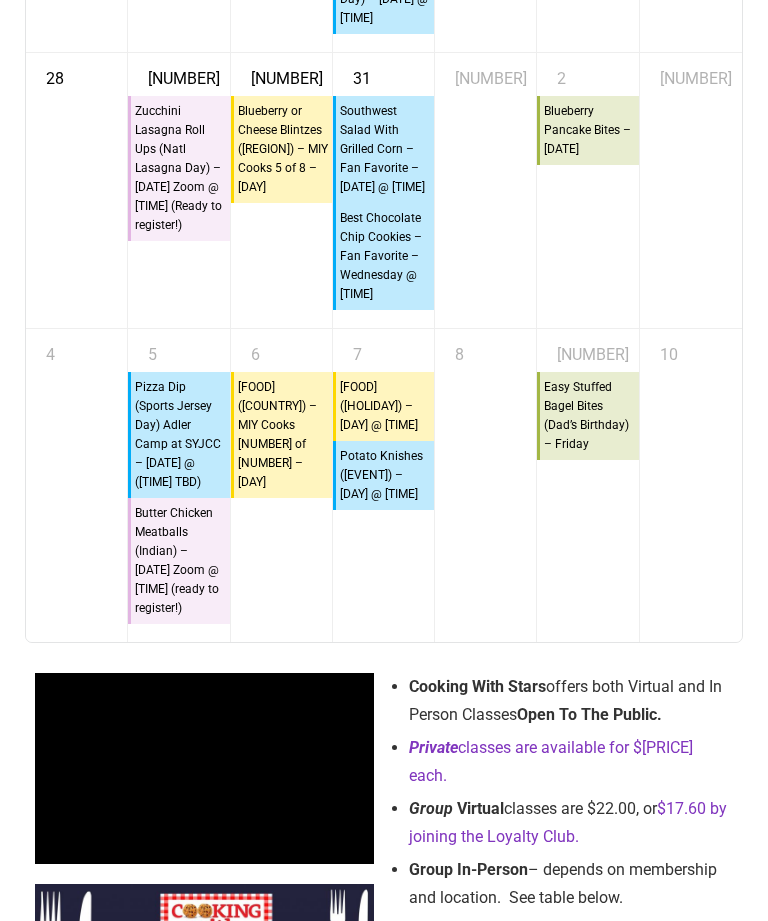 click on "9 10:45a Easy Stuffed Bagel Bites (Dad’s Birthday) – Friday" at bounding box center (587, 485) 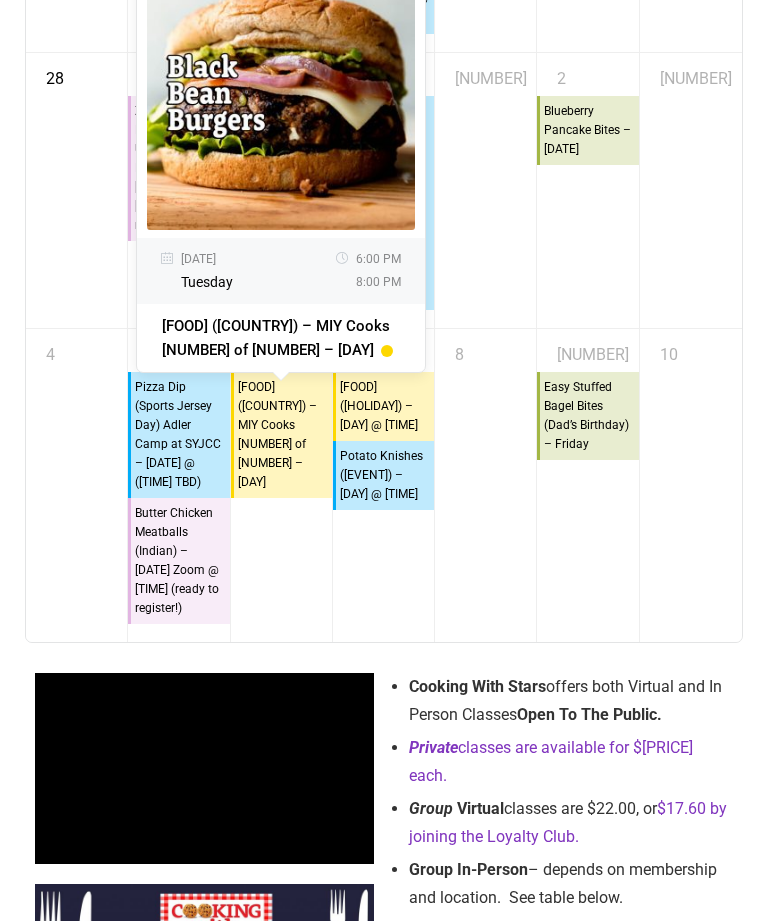 click on "6 6p Black Bean Burgers (England) – MIY Cooks 6 of 8 – Tuesday 08/06/2024 Tuesday 6:00 PM 8:00 PM Black Bean Burgers (England) – MIY Cooks 6 of 8 – Tuesday" at bounding box center [281, 485] 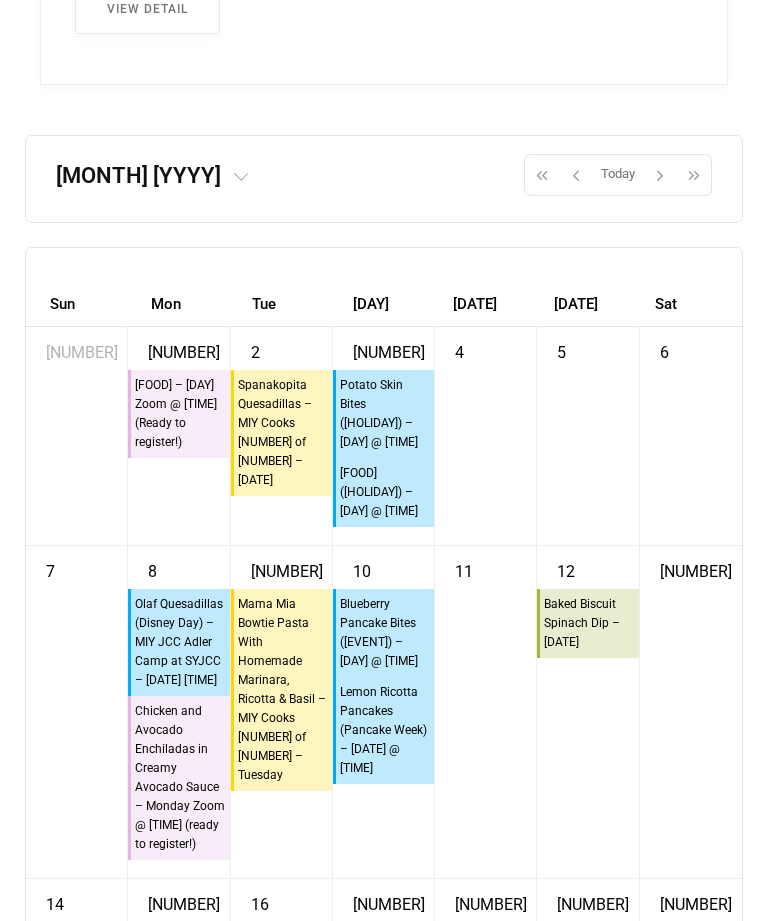 scroll, scrollTop: 20253, scrollLeft: 0, axis: vertical 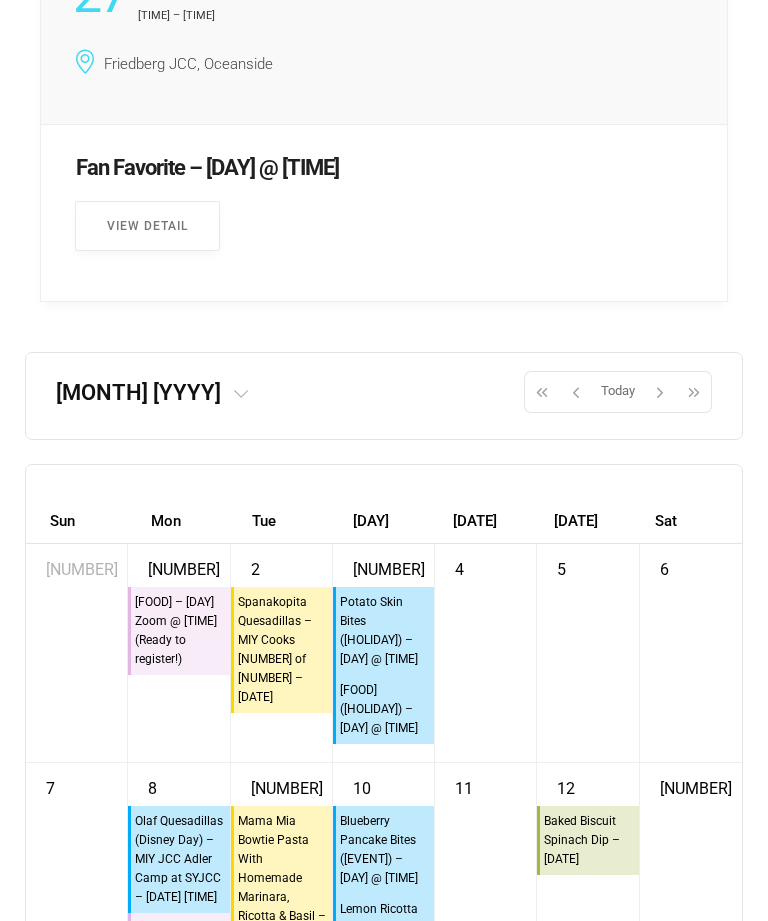 click at bounding box center [576, 392] 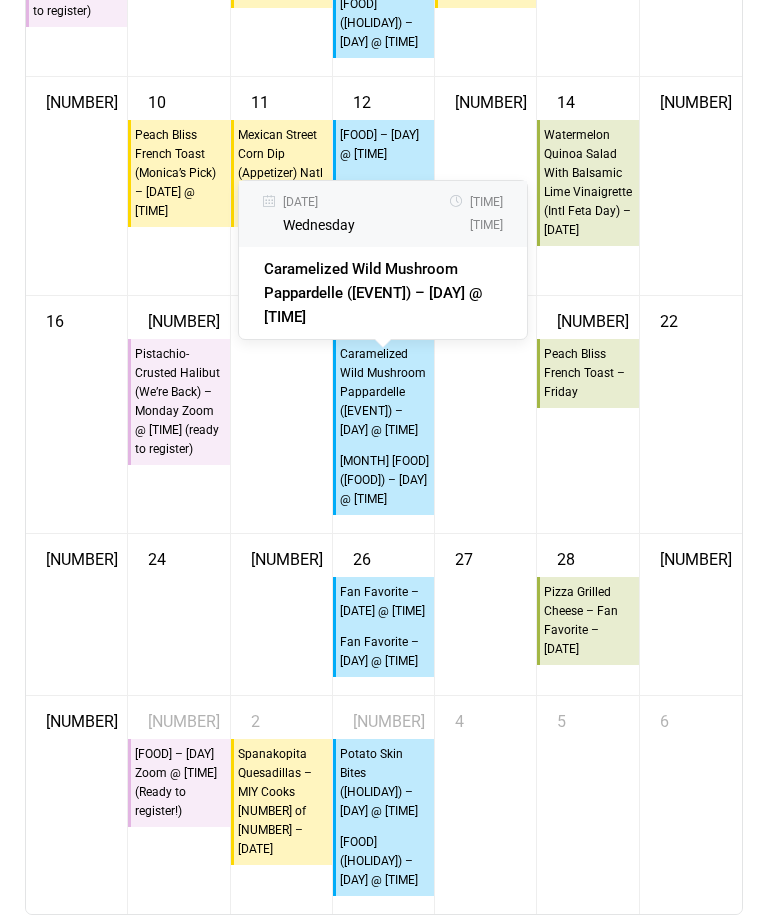 scroll, scrollTop: 21212, scrollLeft: 0, axis: vertical 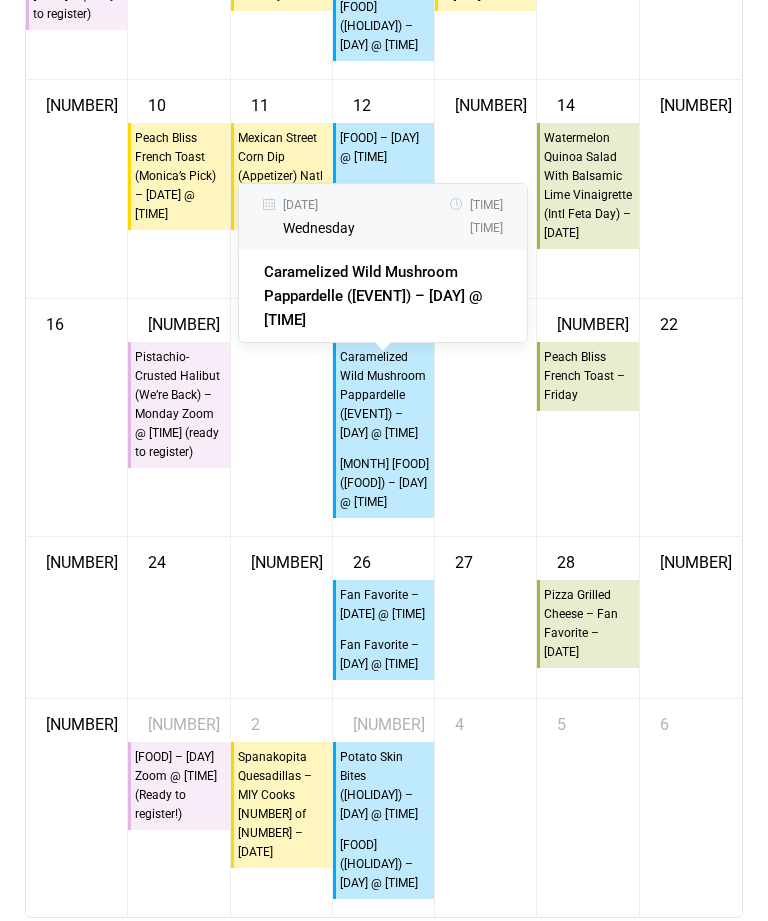 click on "17 6:30p Pistachio-Crusted Halibut (We’re Back) – Monday Zoom @ 6:30 PM (ready to register)" at bounding box center (178, 417) 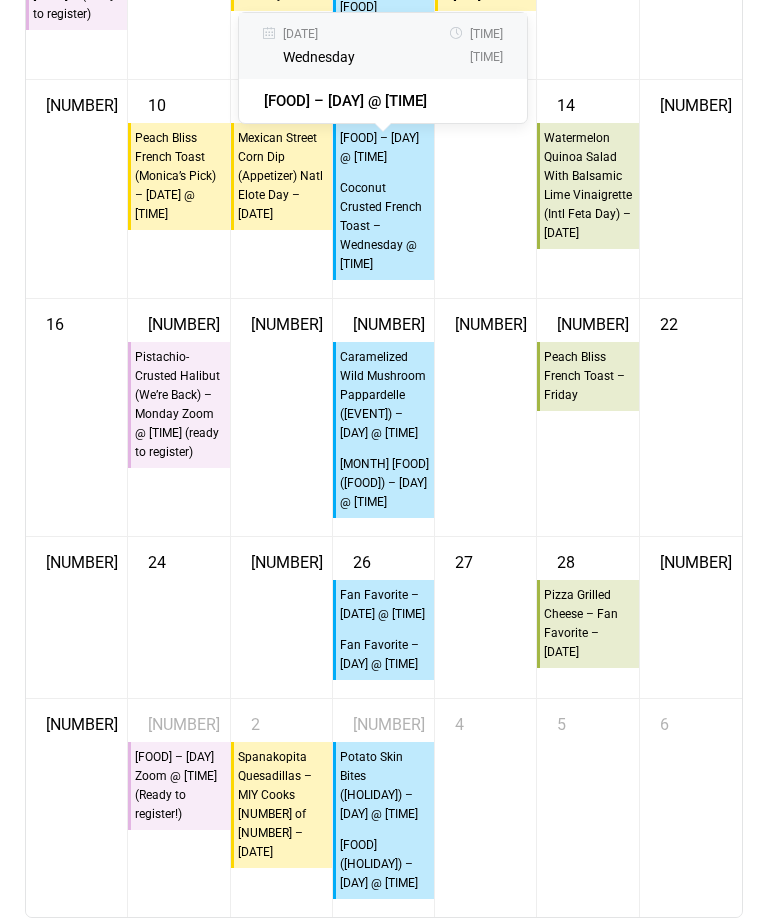 click on "21" at bounding box center (587, 320) 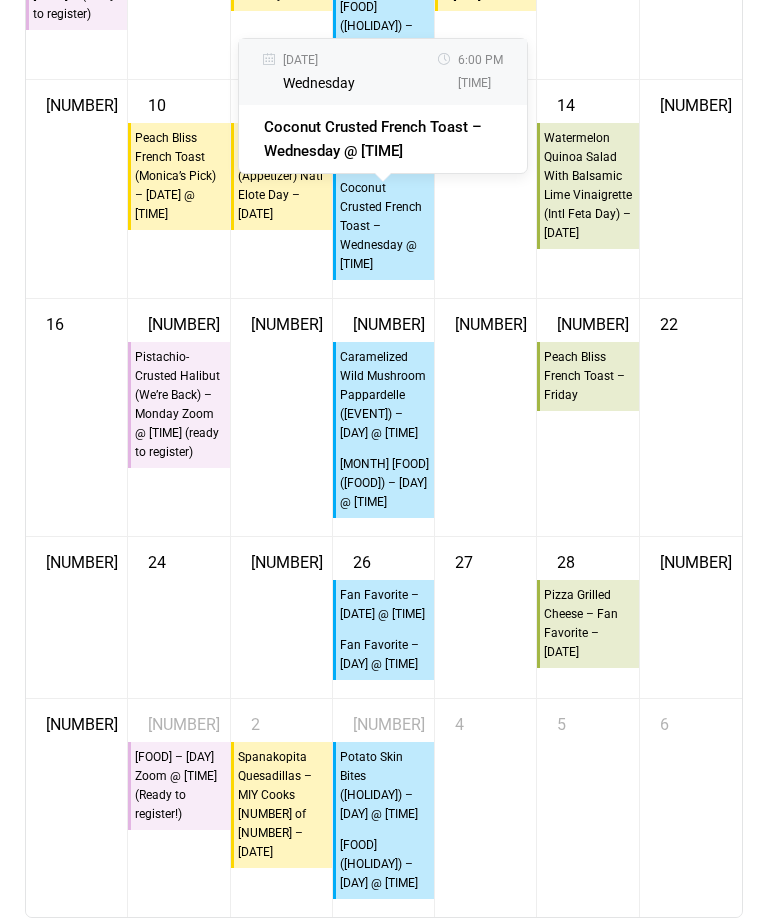 click on "14 10:45a Watermelon Quinoa Salad With Balsamic Lime Vinaigrette (Intl Feta Day) – Friday" at bounding box center [587, 189] 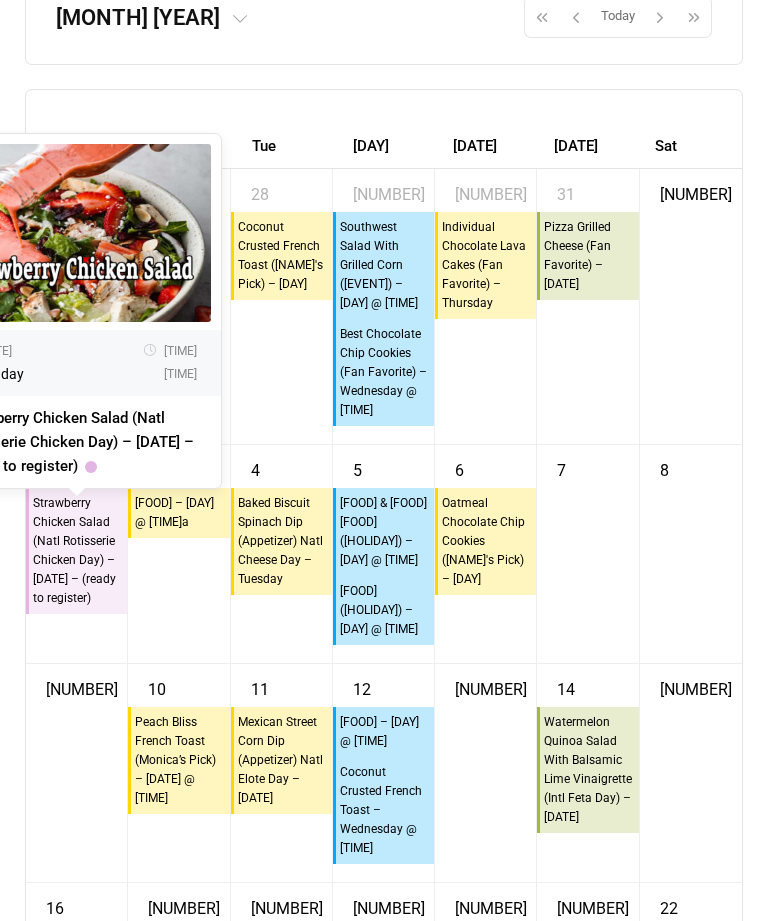 scroll, scrollTop: 20626, scrollLeft: 0, axis: vertical 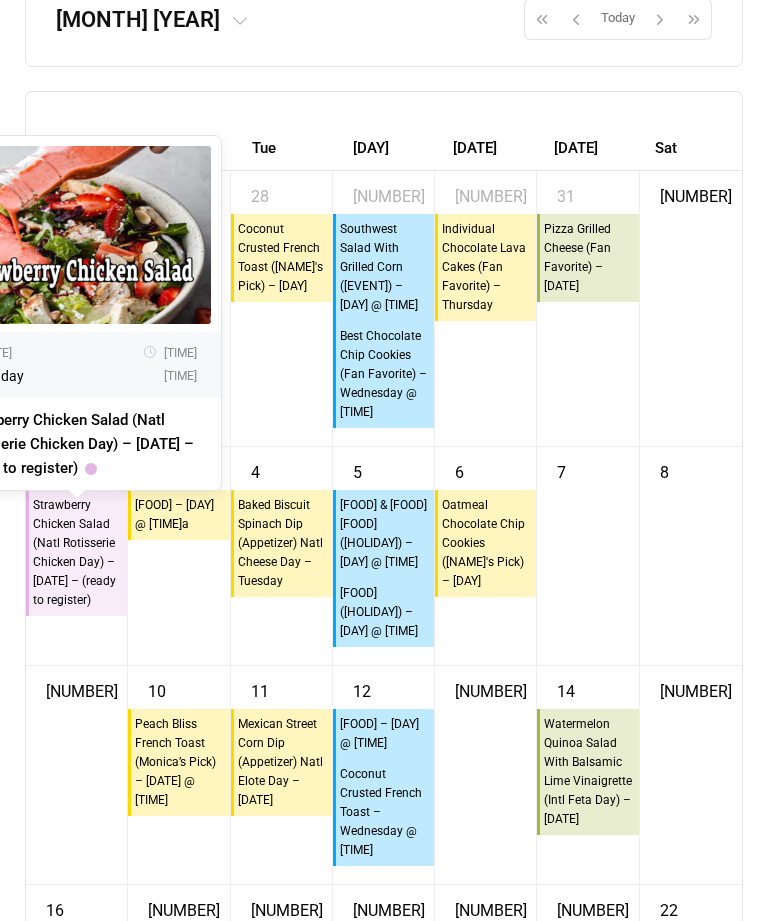 click on "1" at bounding box center [691, 308] 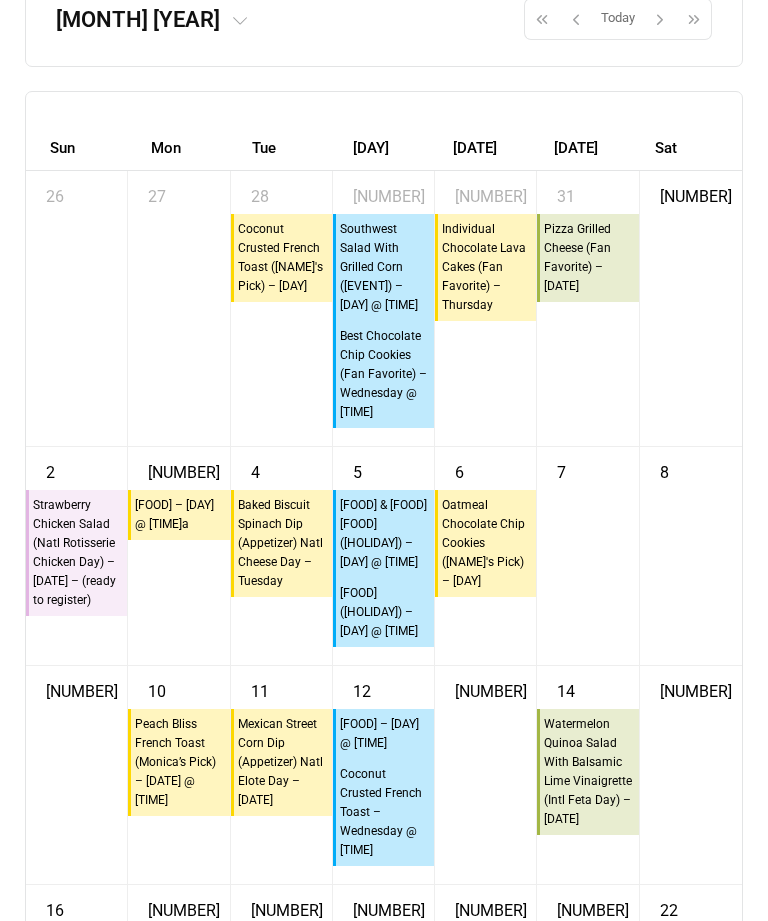 click at bounding box center [542, 19] 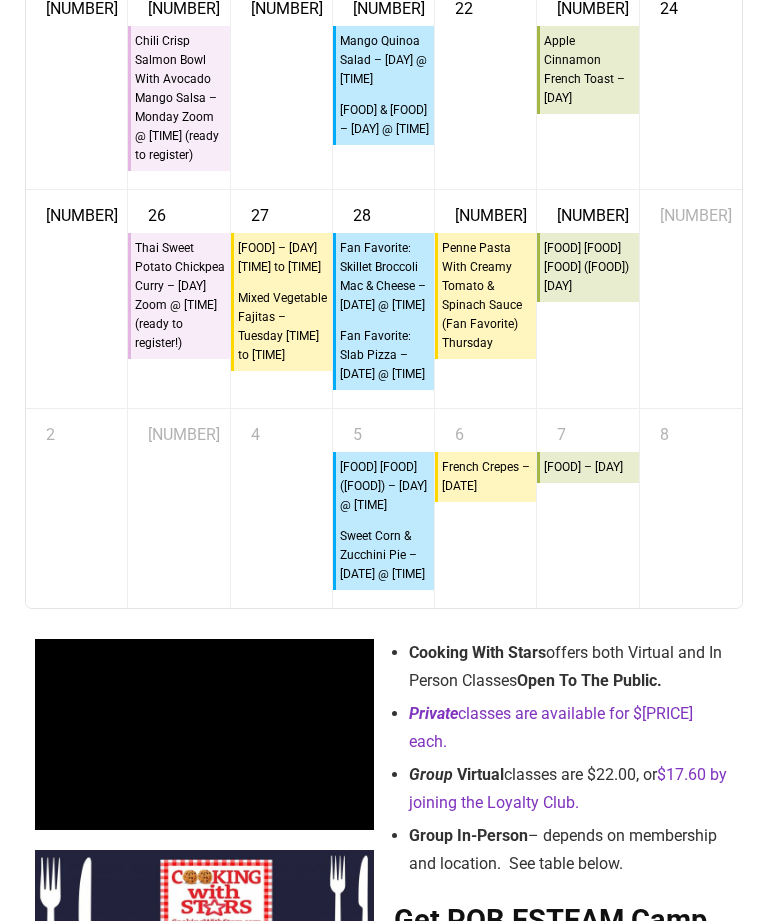 scroll, scrollTop: 21566, scrollLeft: 0, axis: vertical 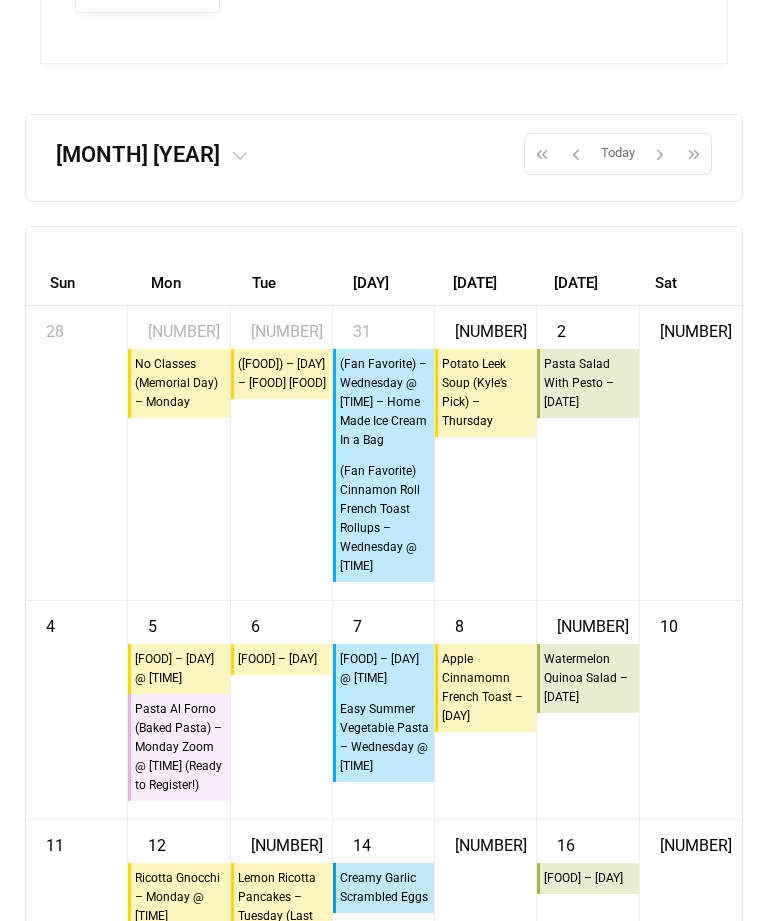 click at bounding box center (660, 154) 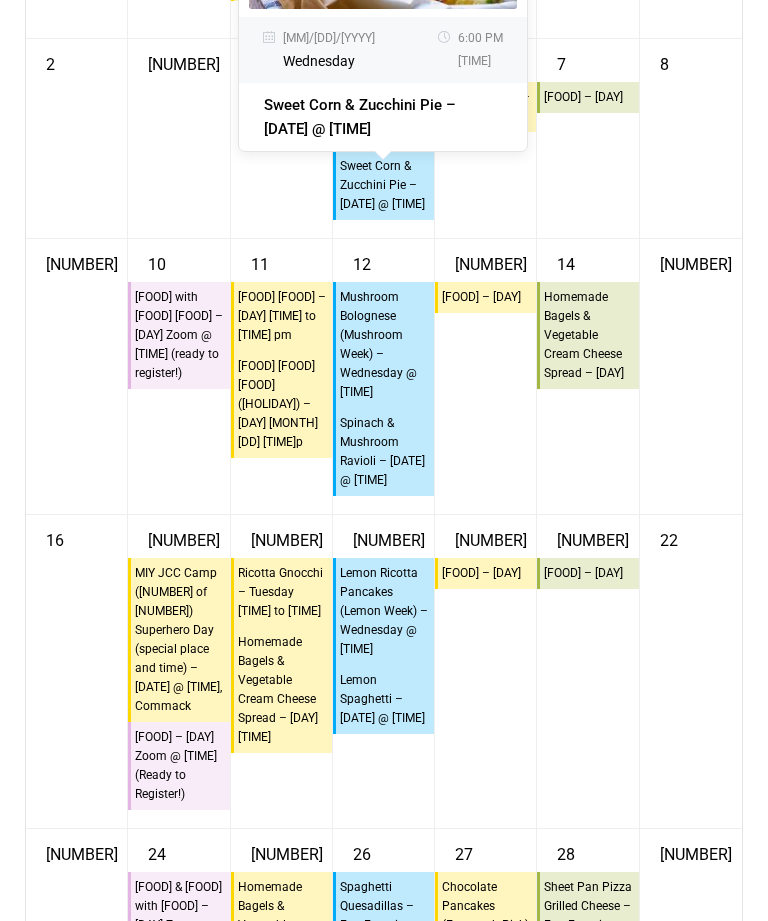 scroll, scrollTop: 21033, scrollLeft: 0, axis: vertical 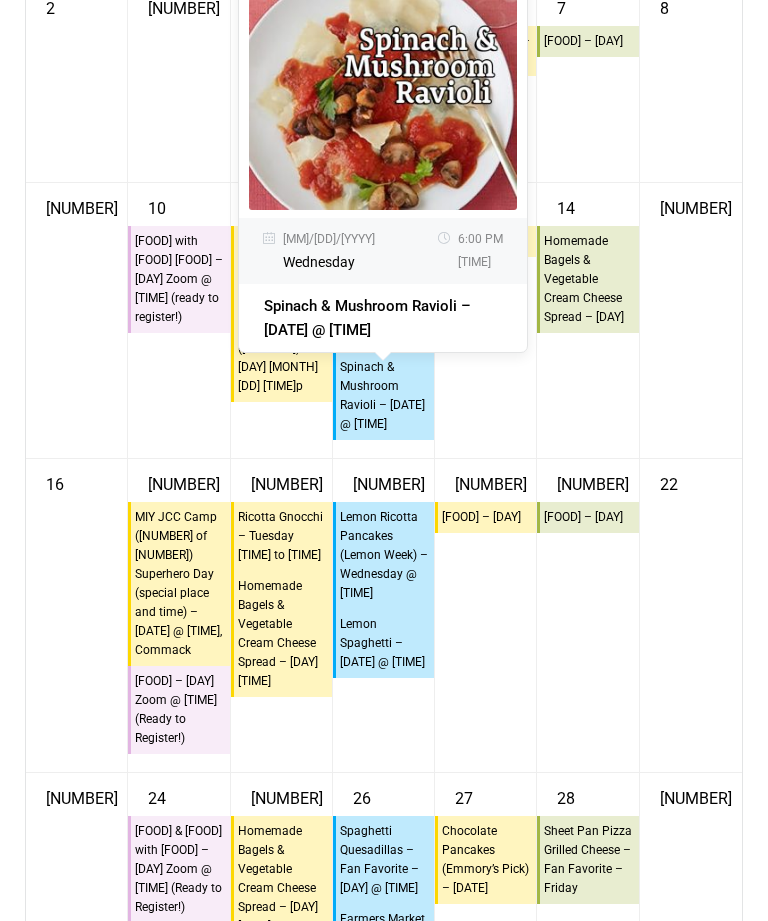click on "14 10:45a Homemade Bagels & Vegetable Cream Cheese Spread – Friday" at bounding box center (587, 320) 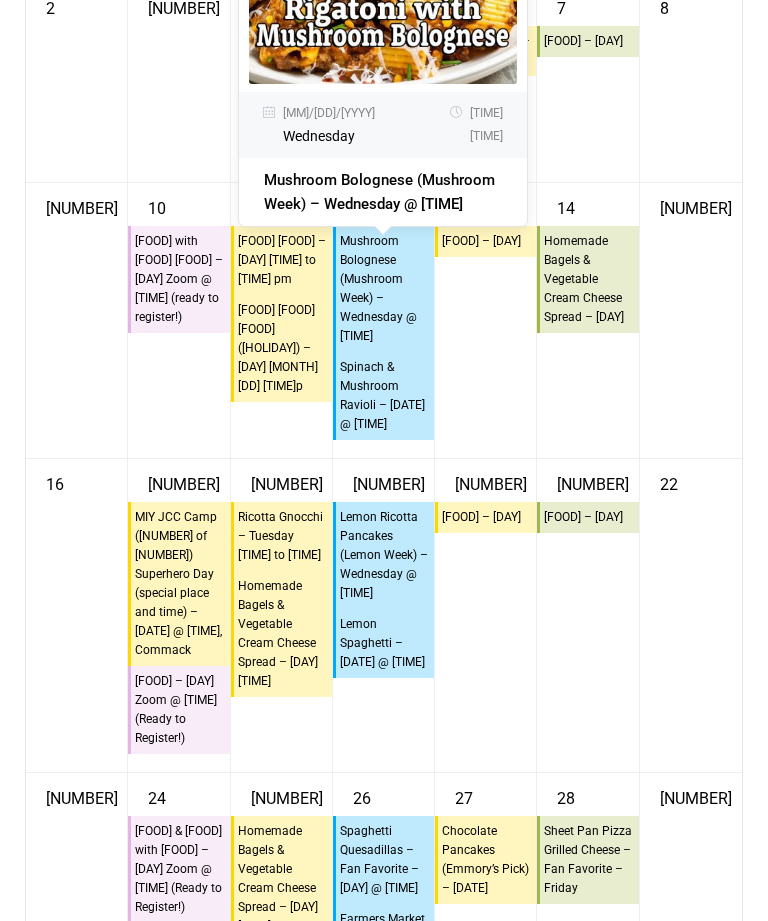 click on "14 10:45a Homemade Bagels & Vegetable Cream Cheese Spread – Friday" at bounding box center (587, 320) 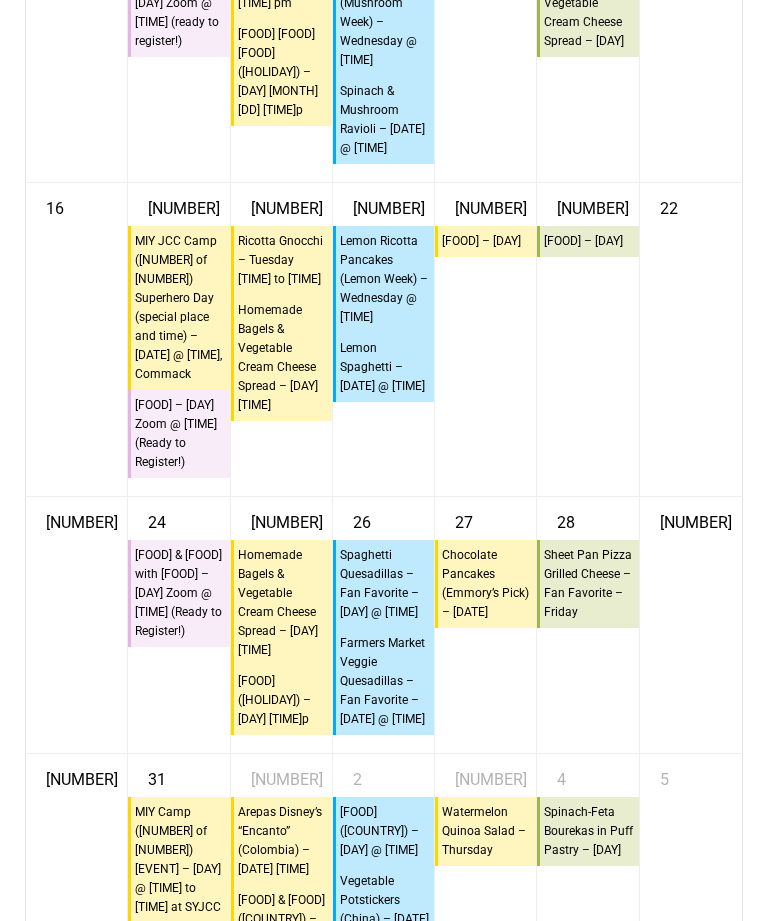 scroll, scrollTop: 21324, scrollLeft: 0, axis: vertical 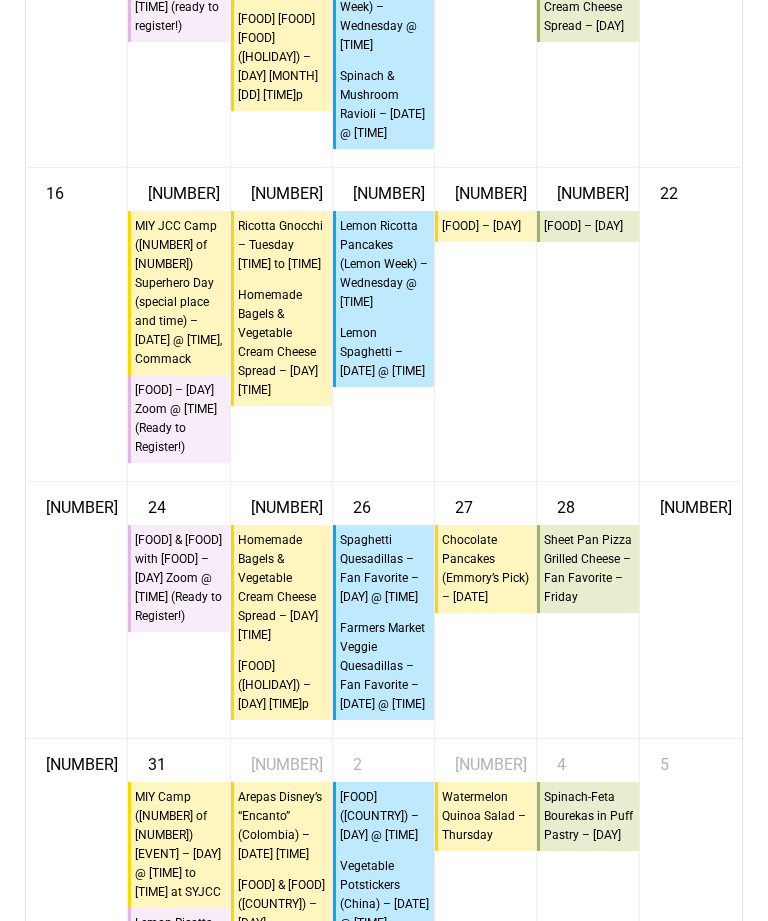 click on "21 10:45a Mango Quinoa Salad – Friday" at bounding box center (587, 324) 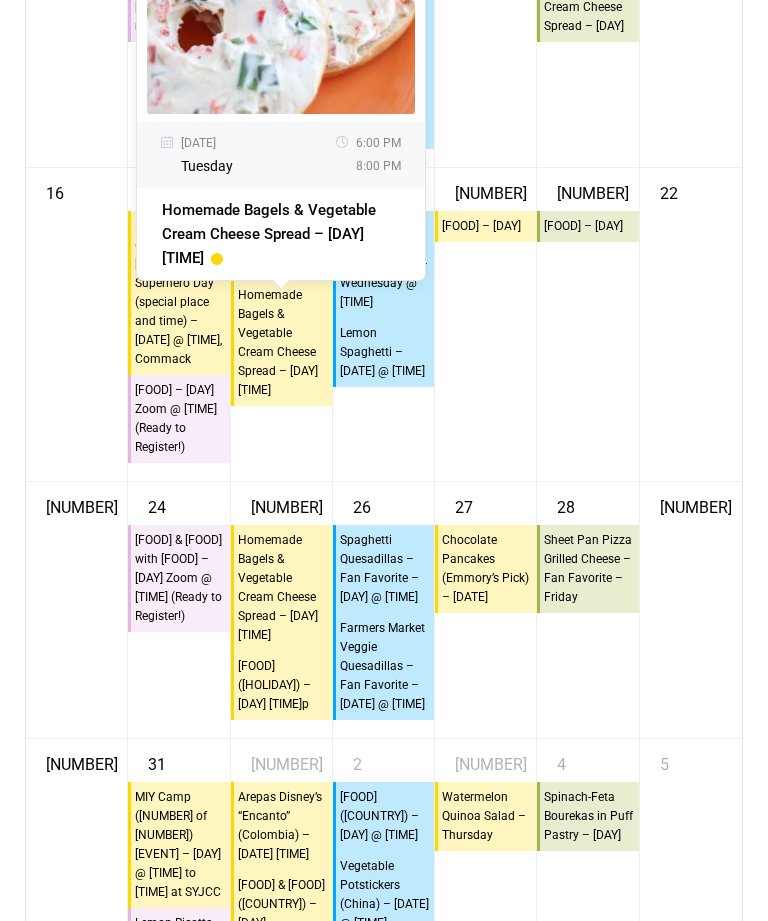 click on "21 10:45a Mango Quinoa Salad – Friday" at bounding box center (587, 324) 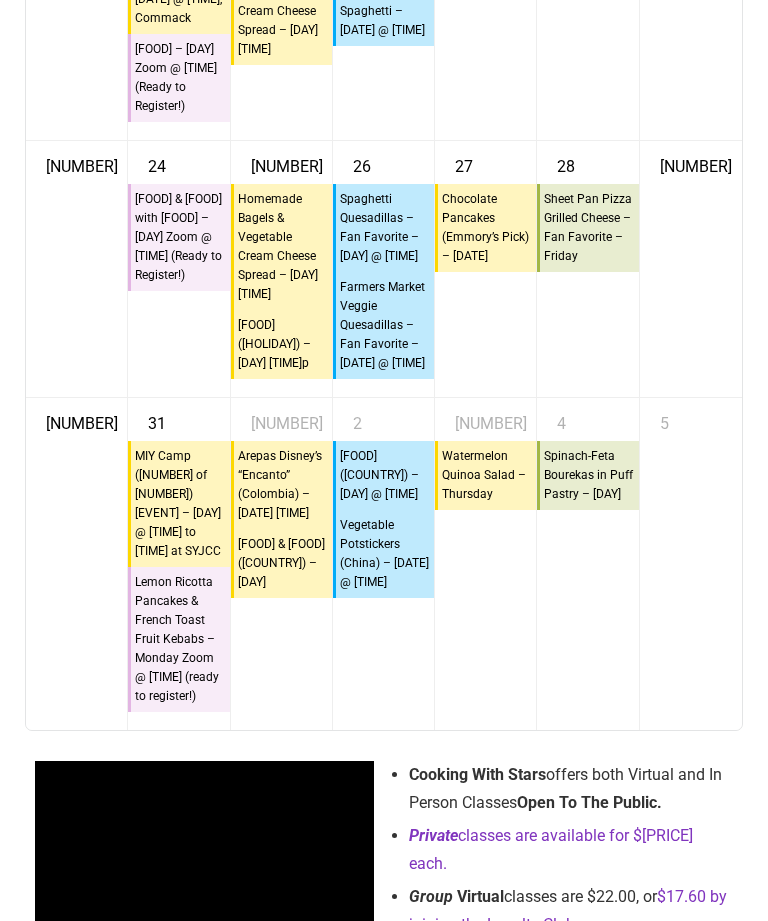 scroll, scrollTop: 21665, scrollLeft: 0, axis: vertical 